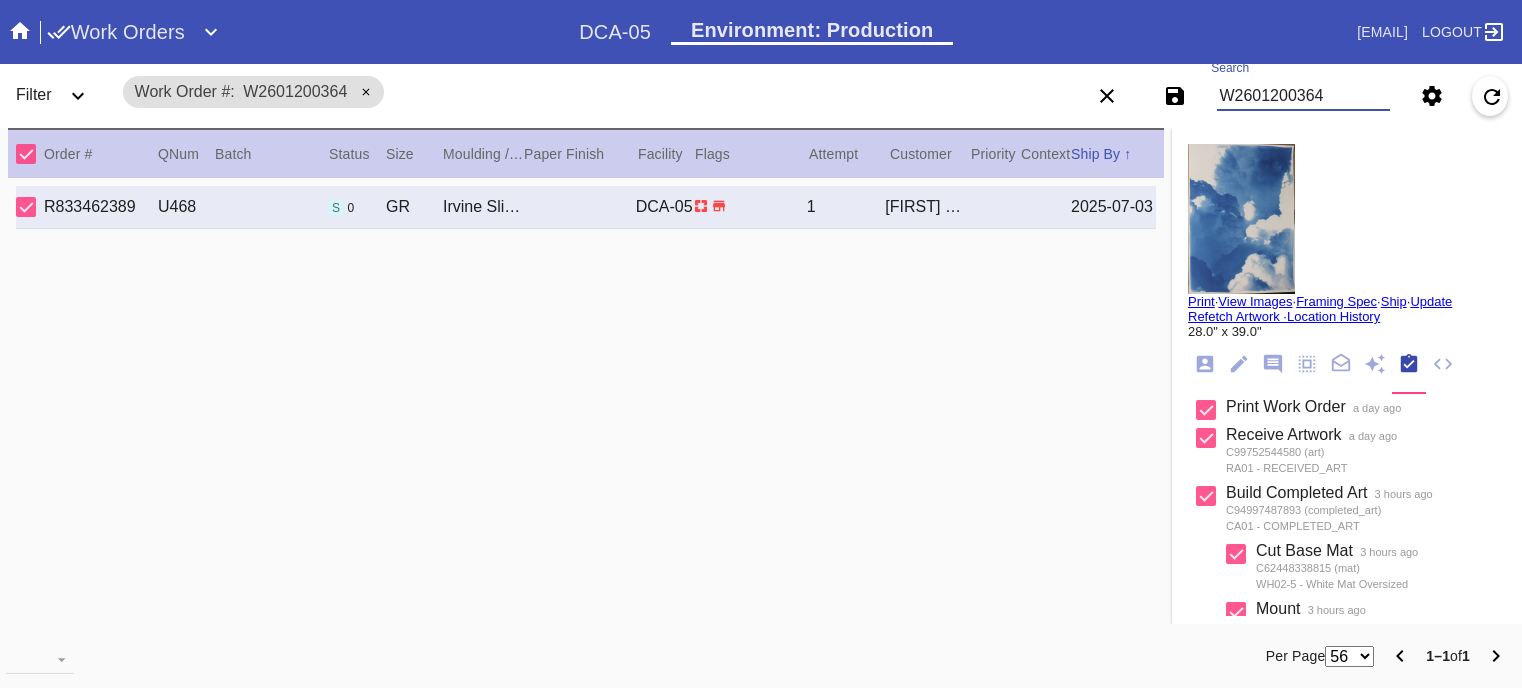 scroll, scrollTop: 0, scrollLeft: 0, axis: both 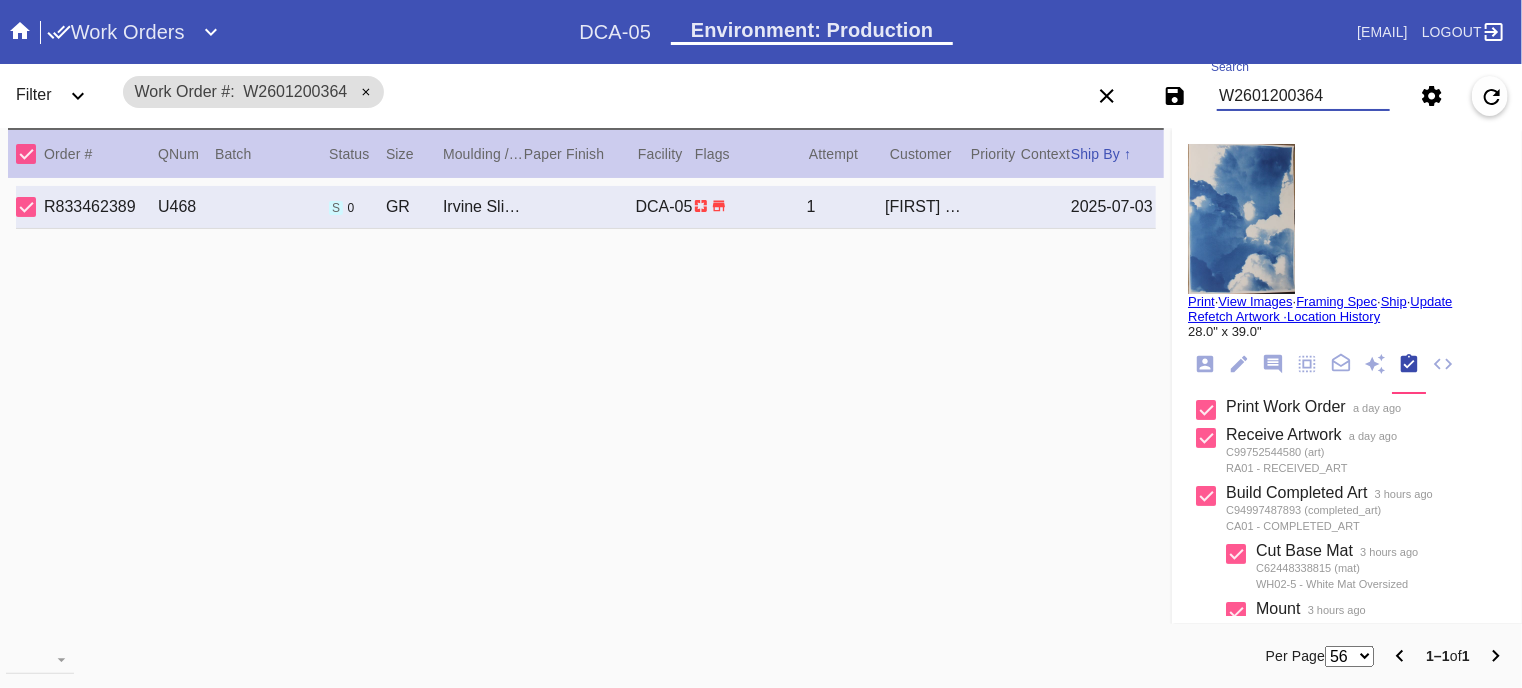 click on "W2601200364" at bounding box center [1303, 96] 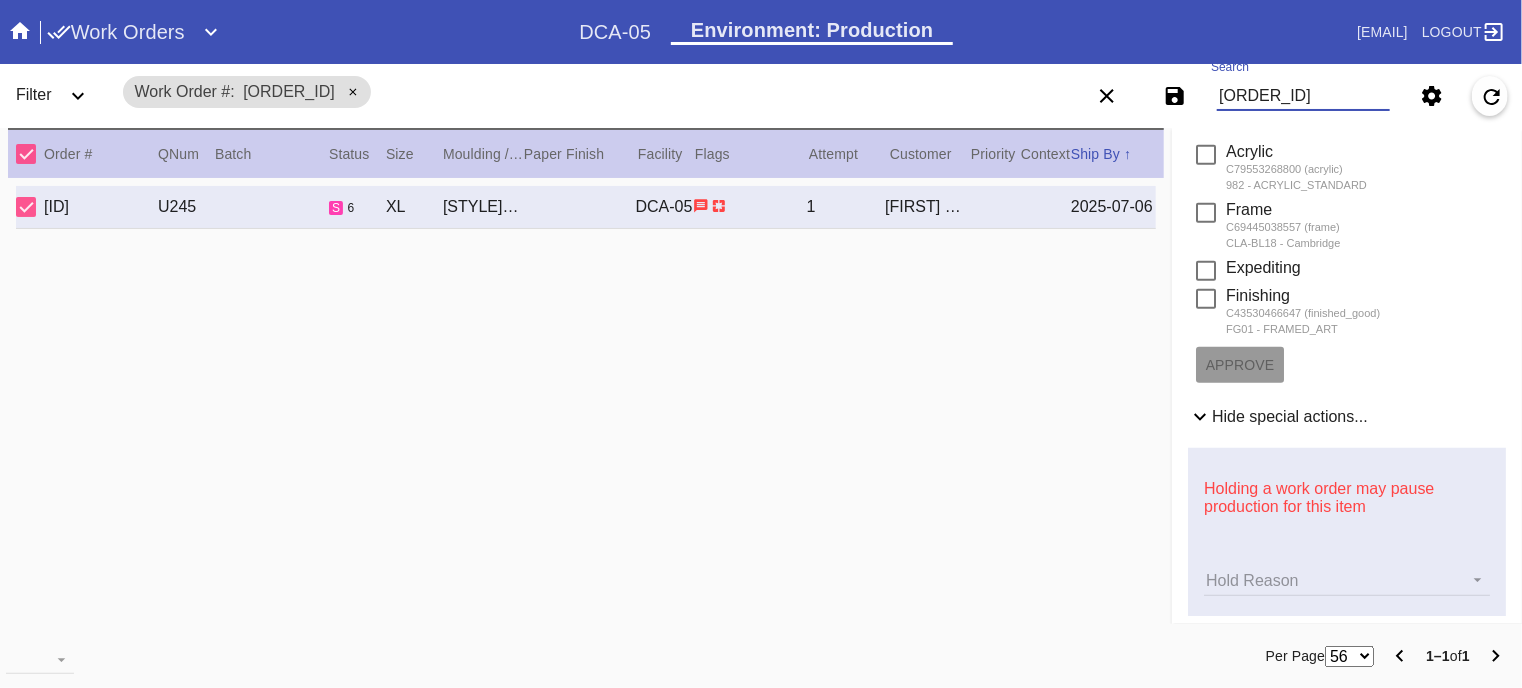 scroll, scrollTop: 678, scrollLeft: 0, axis: vertical 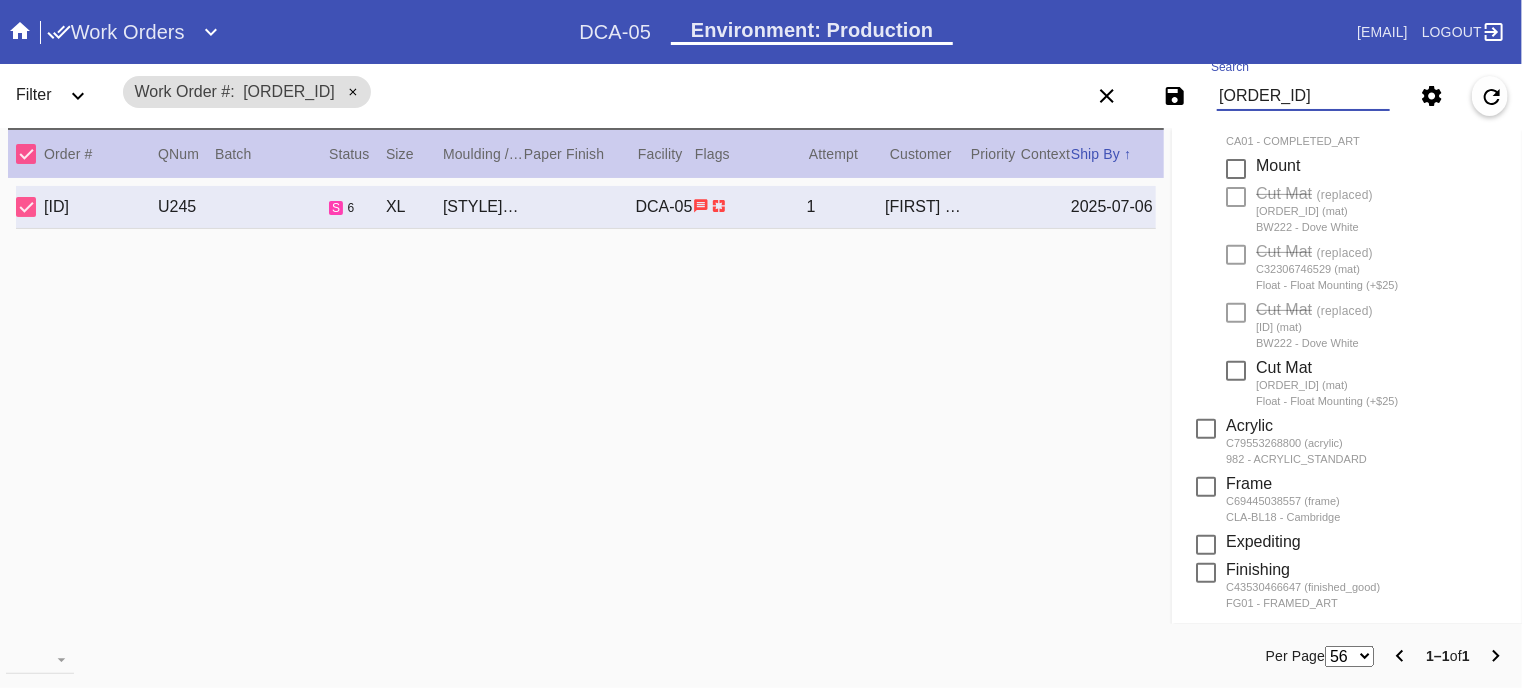 click on "W309801233" at bounding box center [1303, 96] 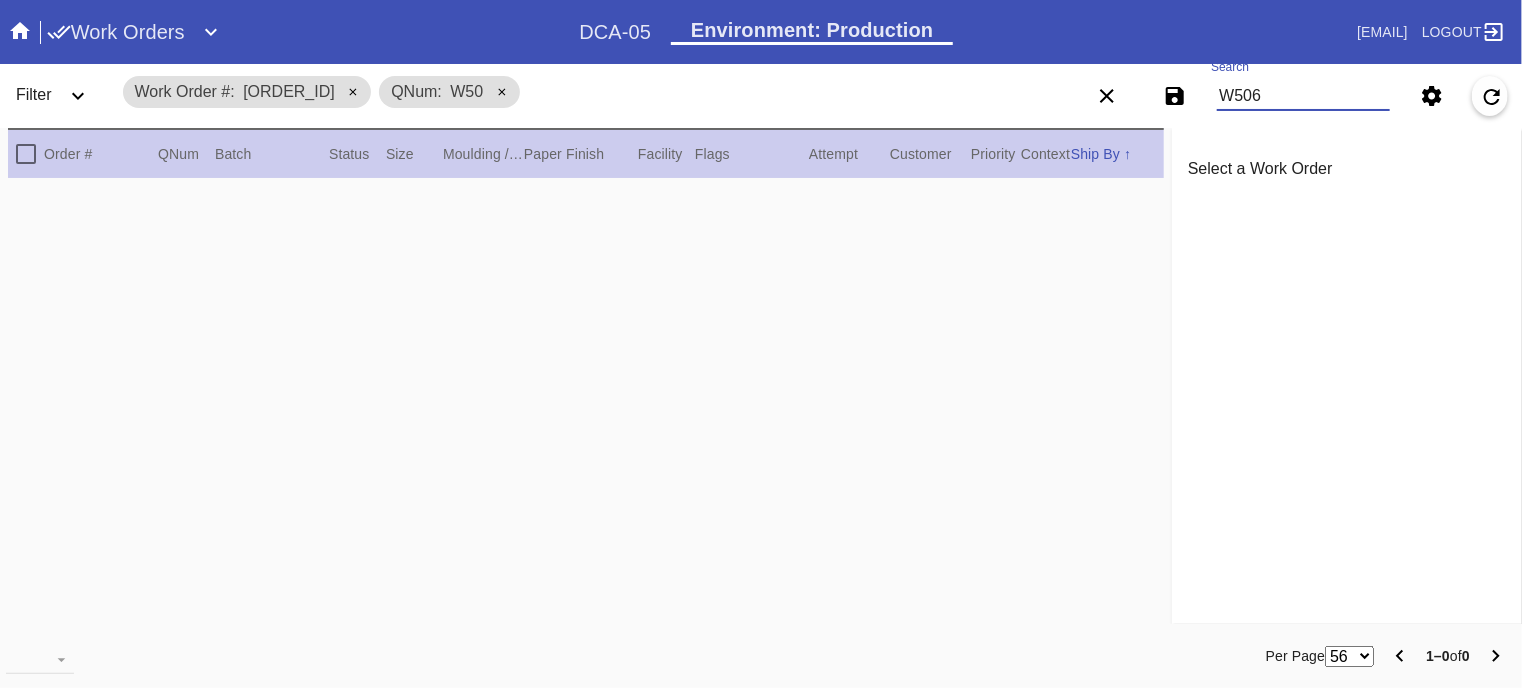 scroll, scrollTop: 0, scrollLeft: 0, axis: both 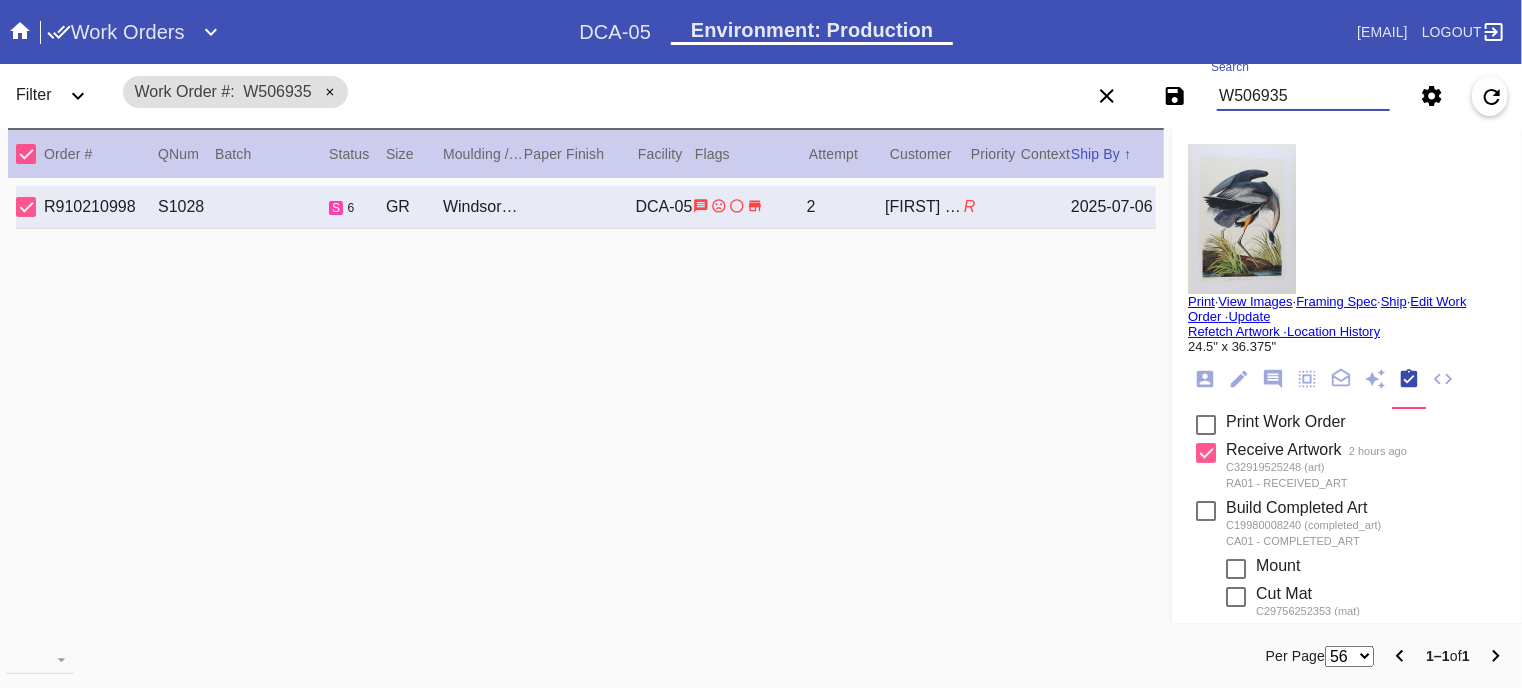 click on "W506935" at bounding box center (1303, 96) 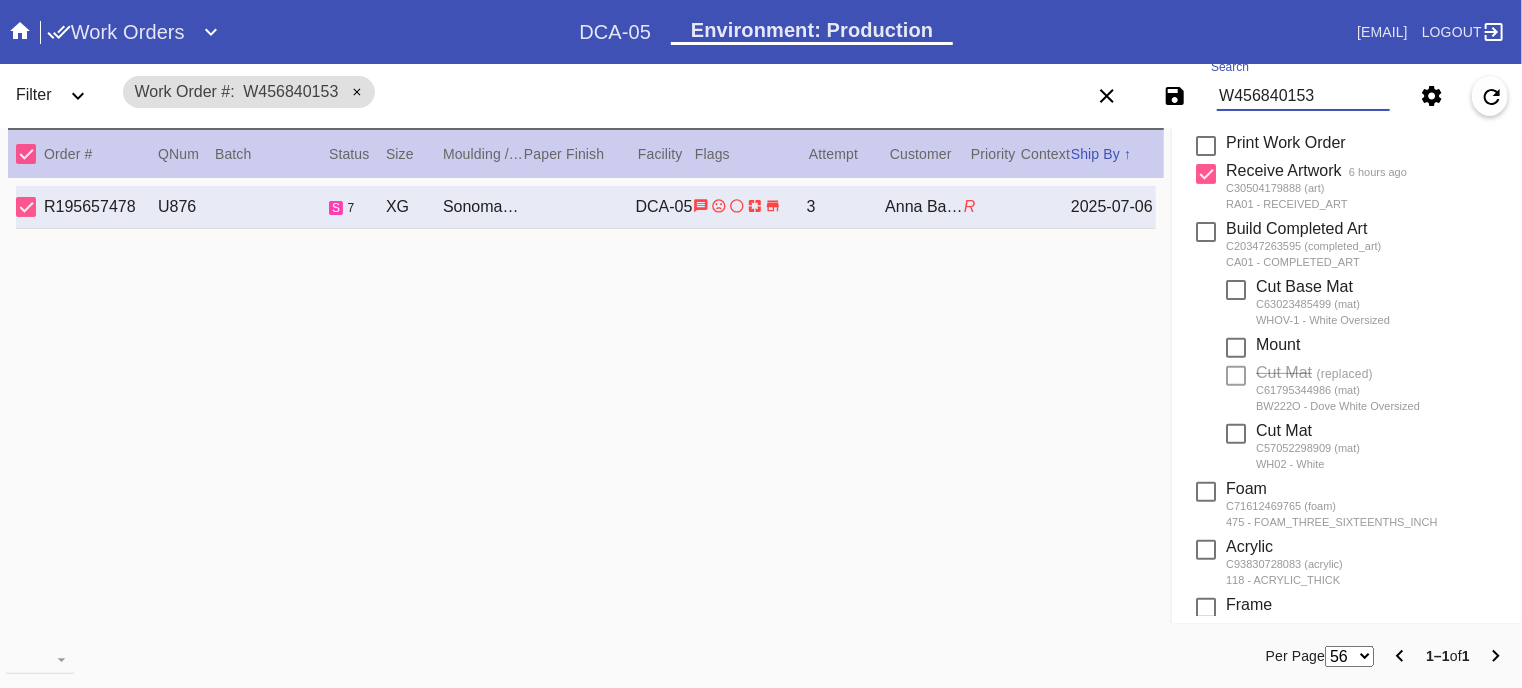 scroll, scrollTop: 0, scrollLeft: 0, axis: both 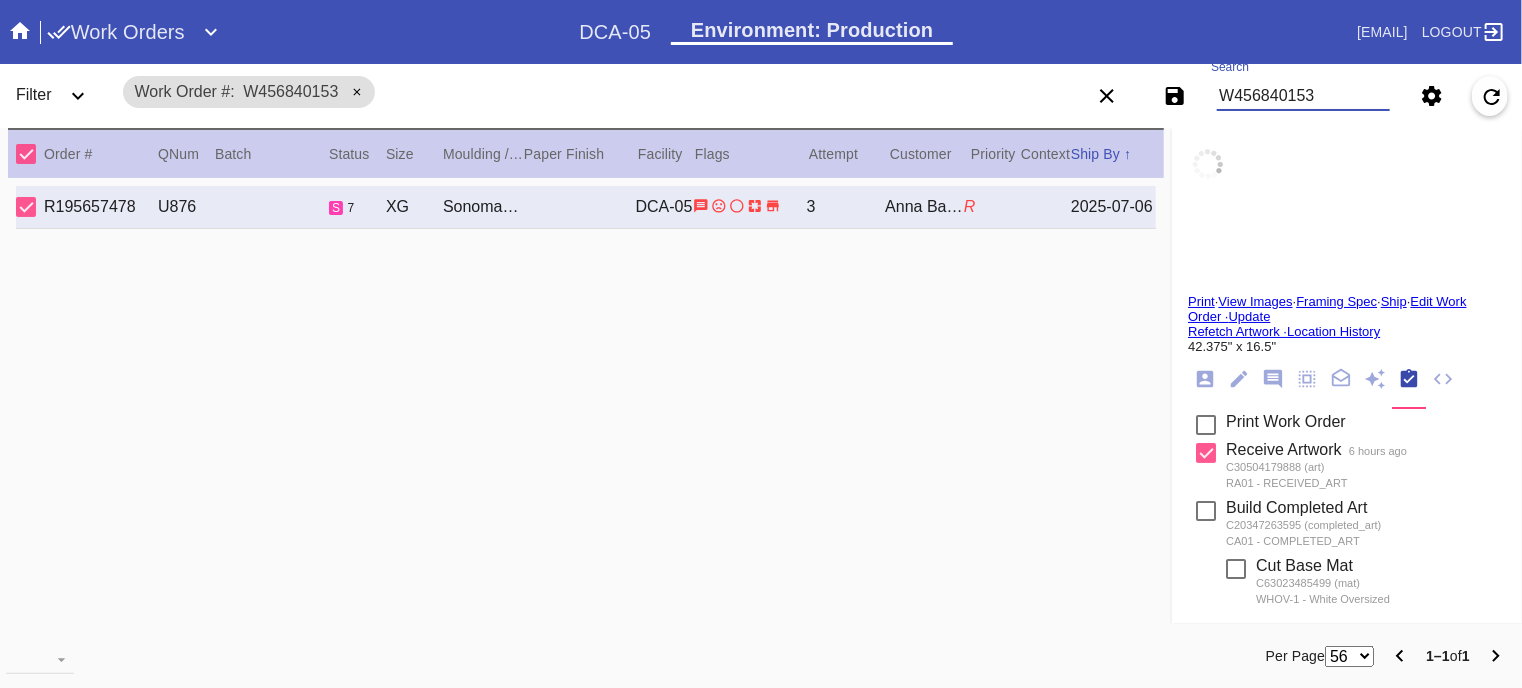click on "W456840153" at bounding box center (1303, 96) 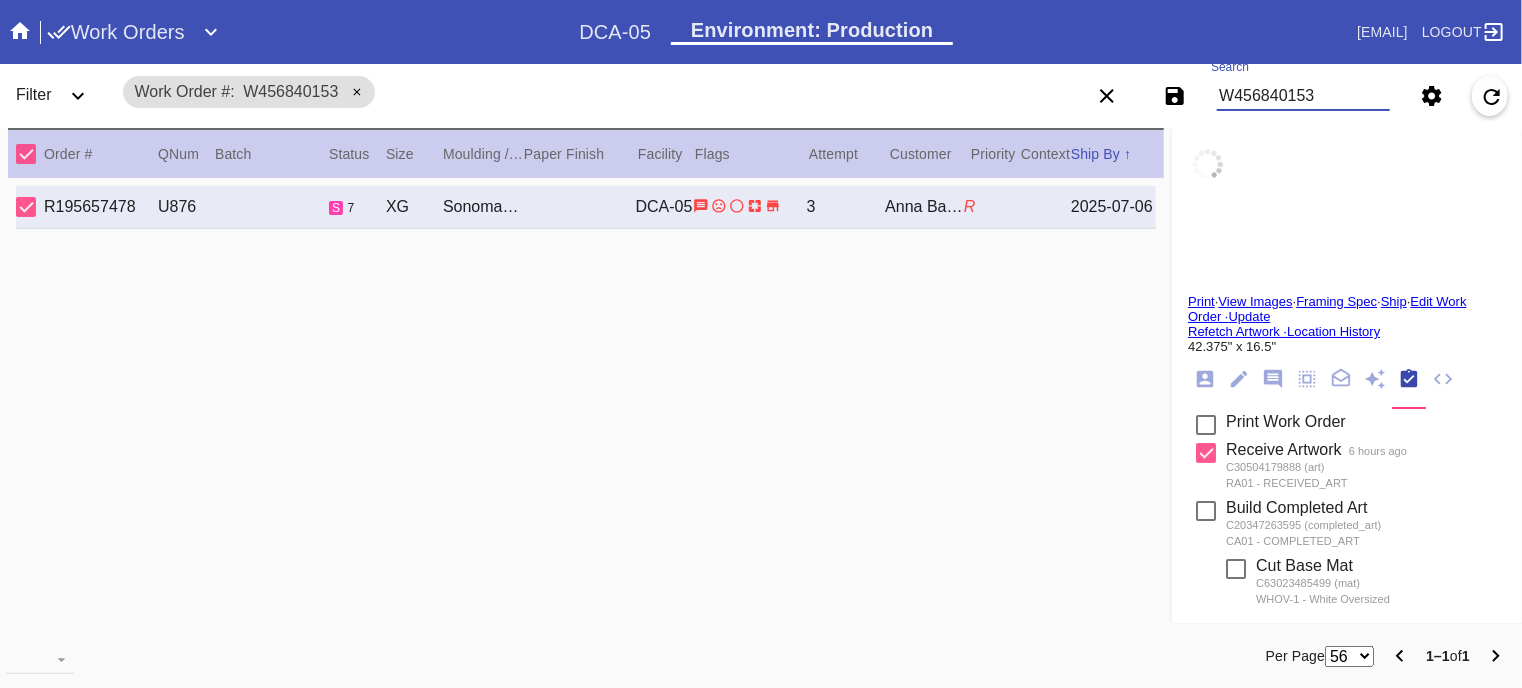 click on "W456840153" at bounding box center [1303, 96] 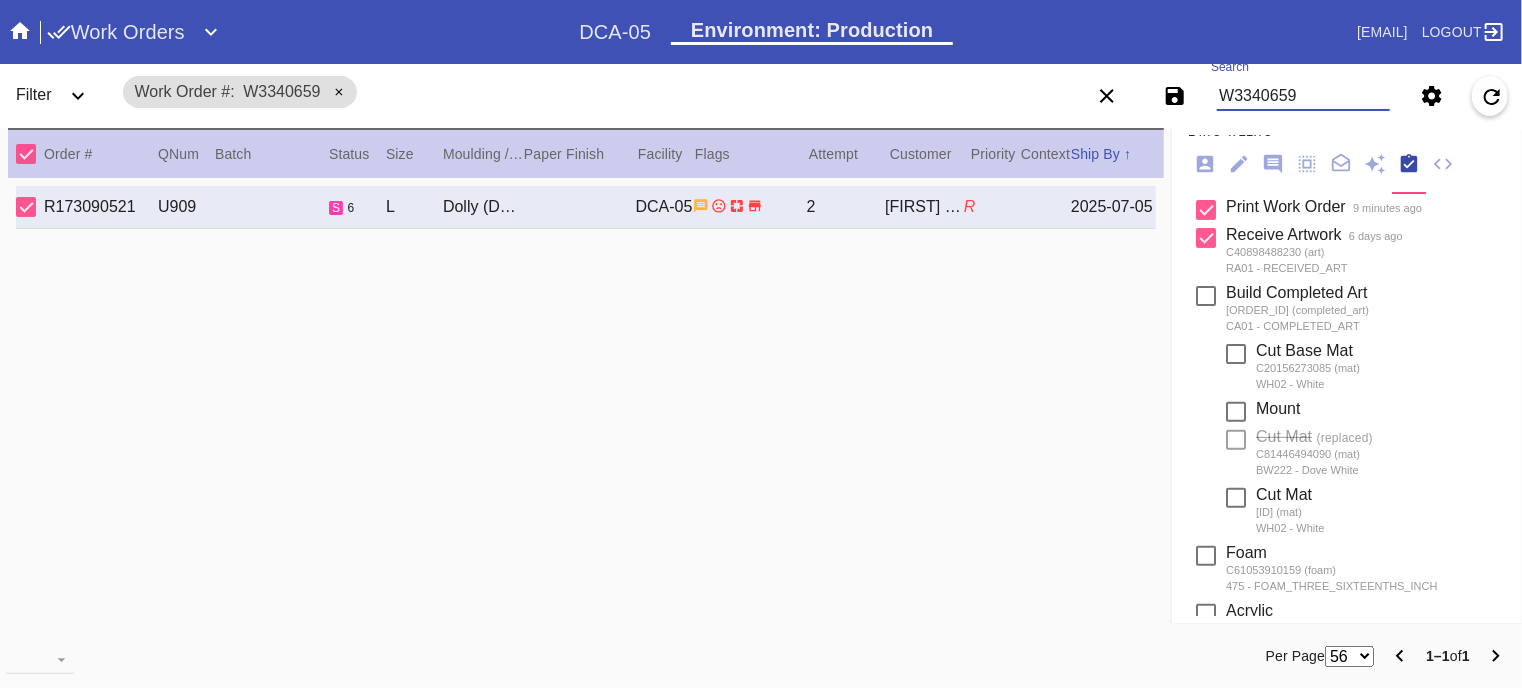 scroll, scrollTop: 0, scrollLeft: 0, axis: both 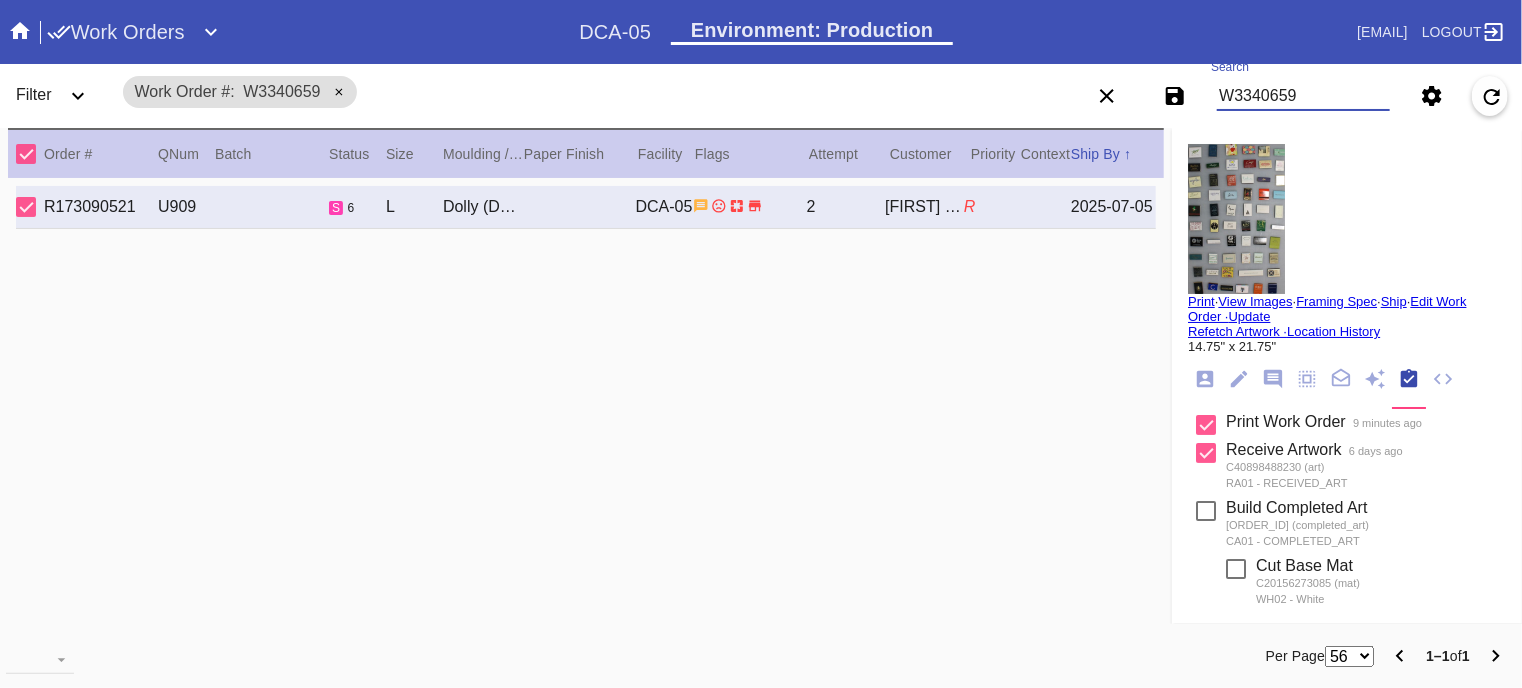 click on "W3340659" at bounding box center (1303, 96) 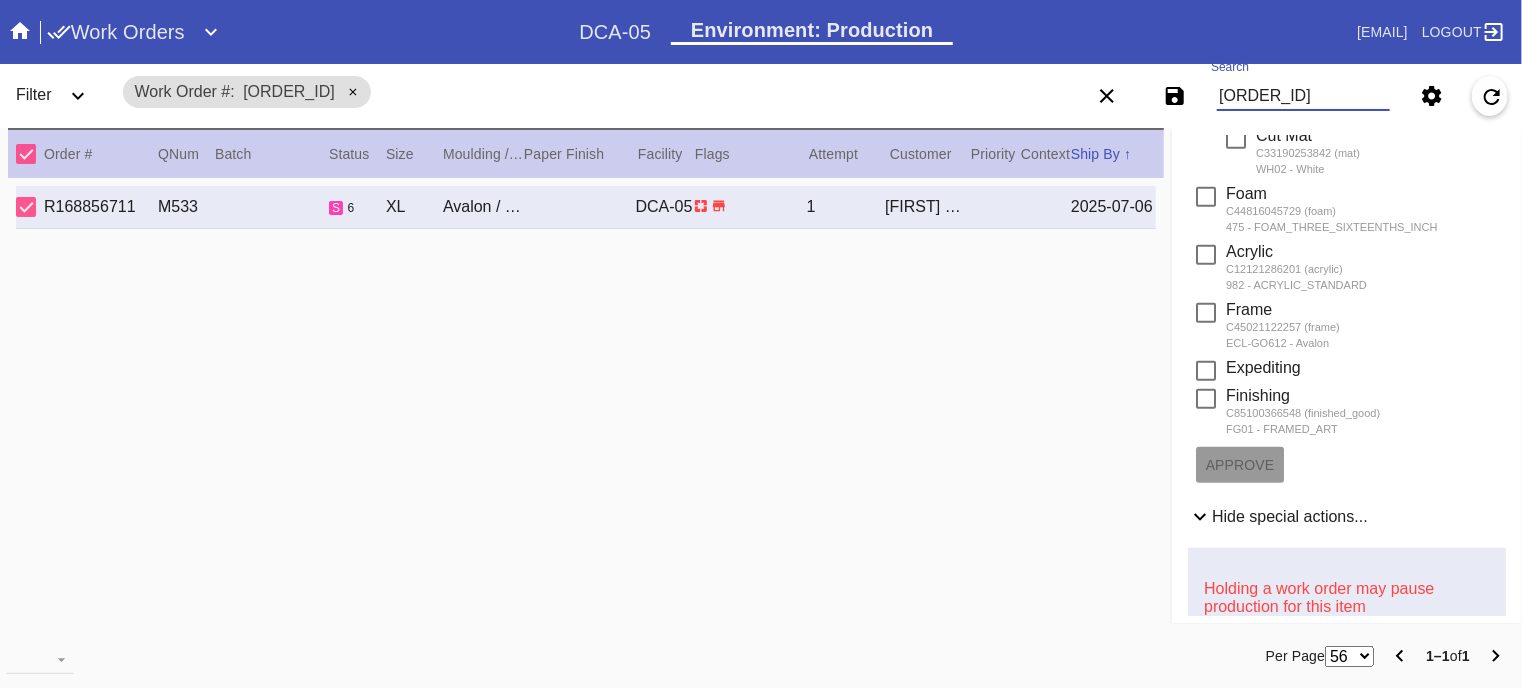 scroll, scrollTop: 523, scrollLeft: 0, axis: vertical 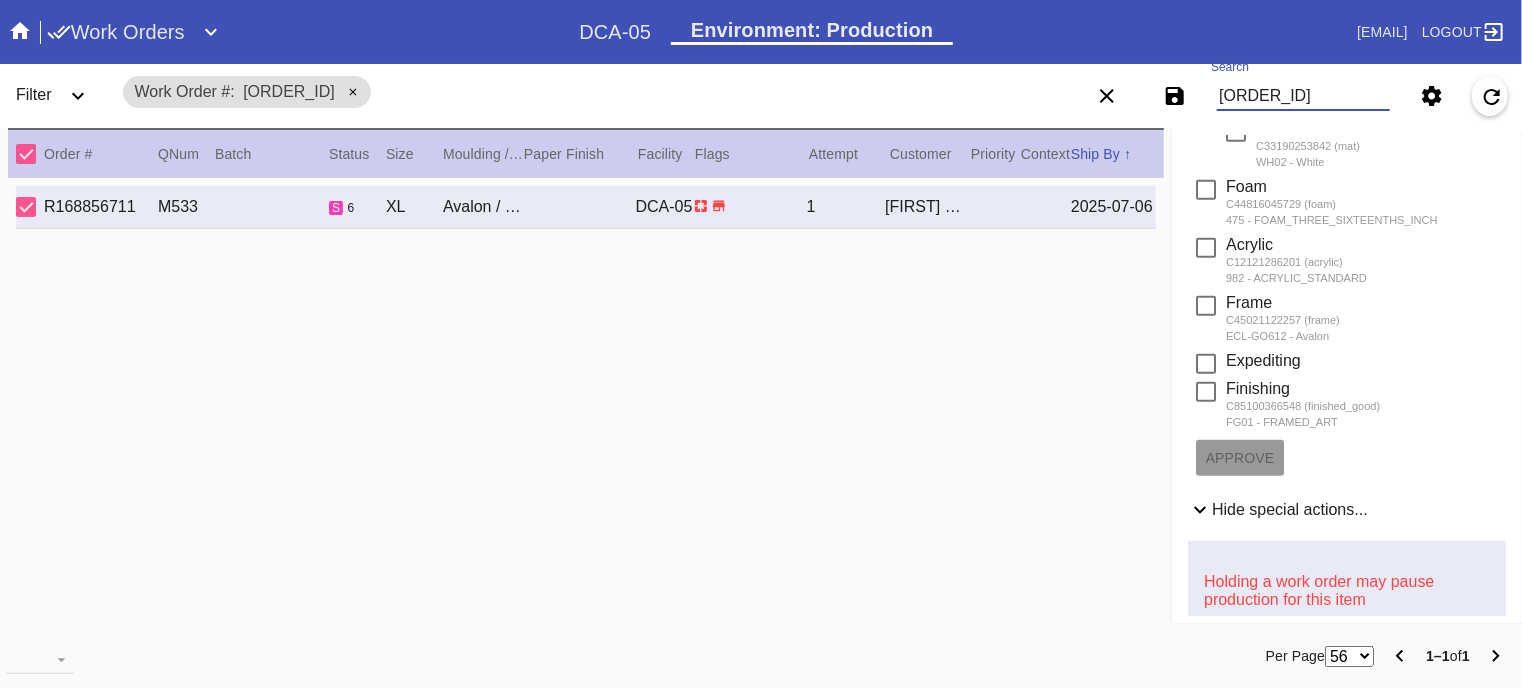 click on "W559439859" at bounding box center [1303, 96] 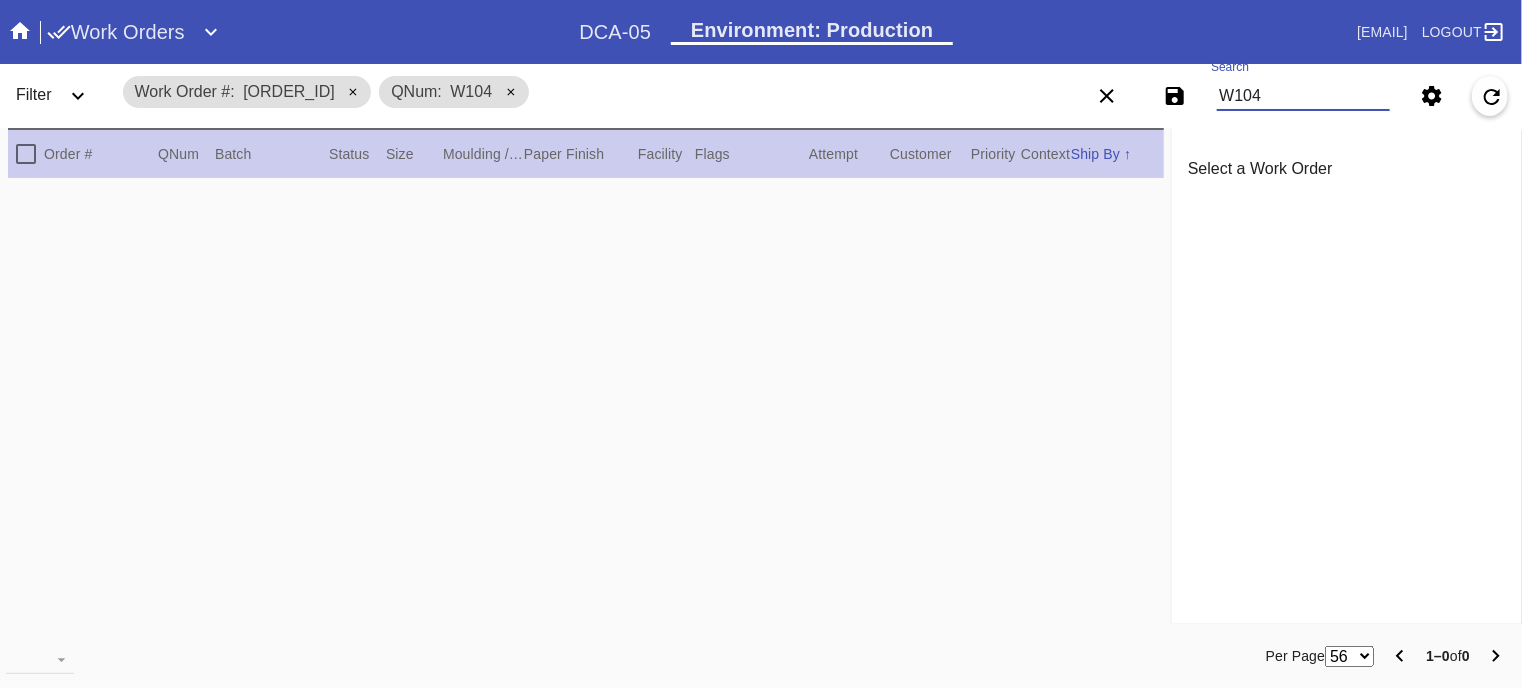 scroll, scrollTop: 0, scrollLeft: 0, axis: both 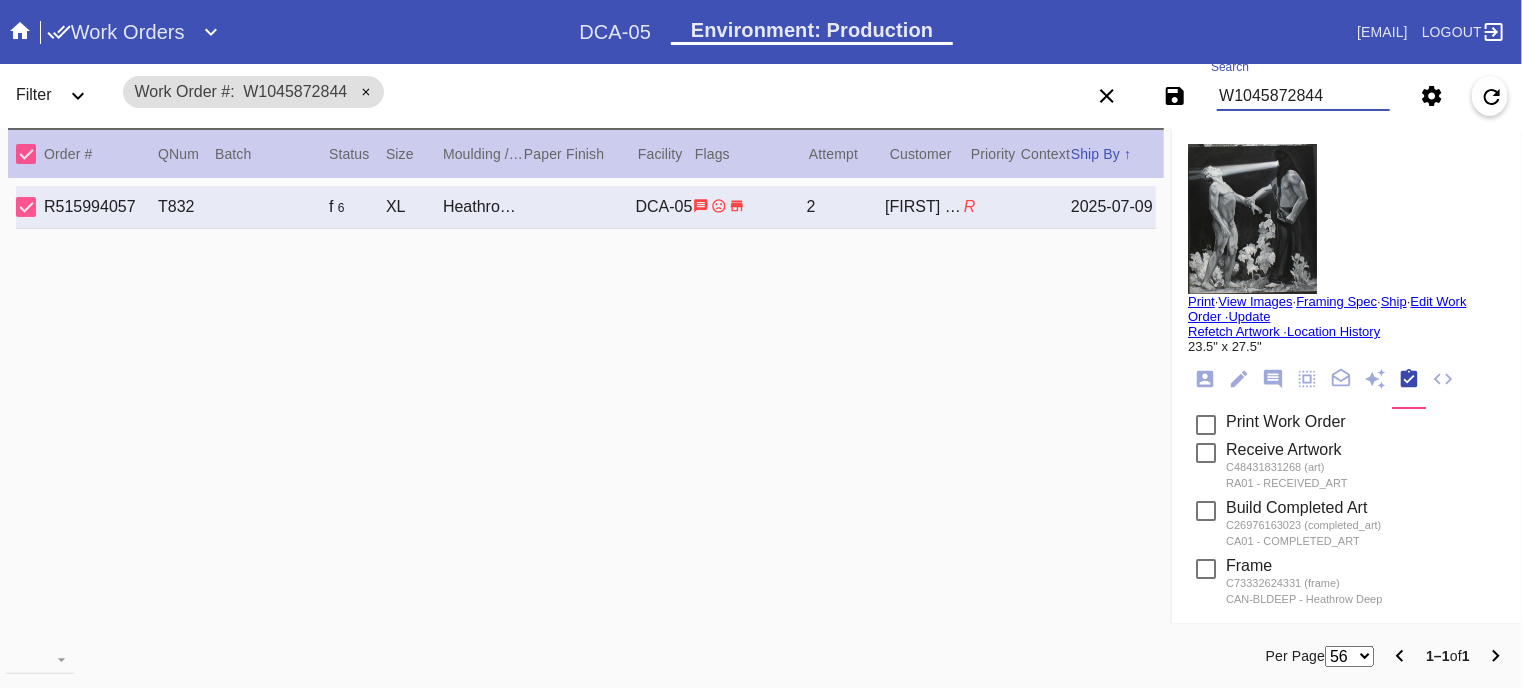click on "W1045872844" at bounding box center [1303, 96] 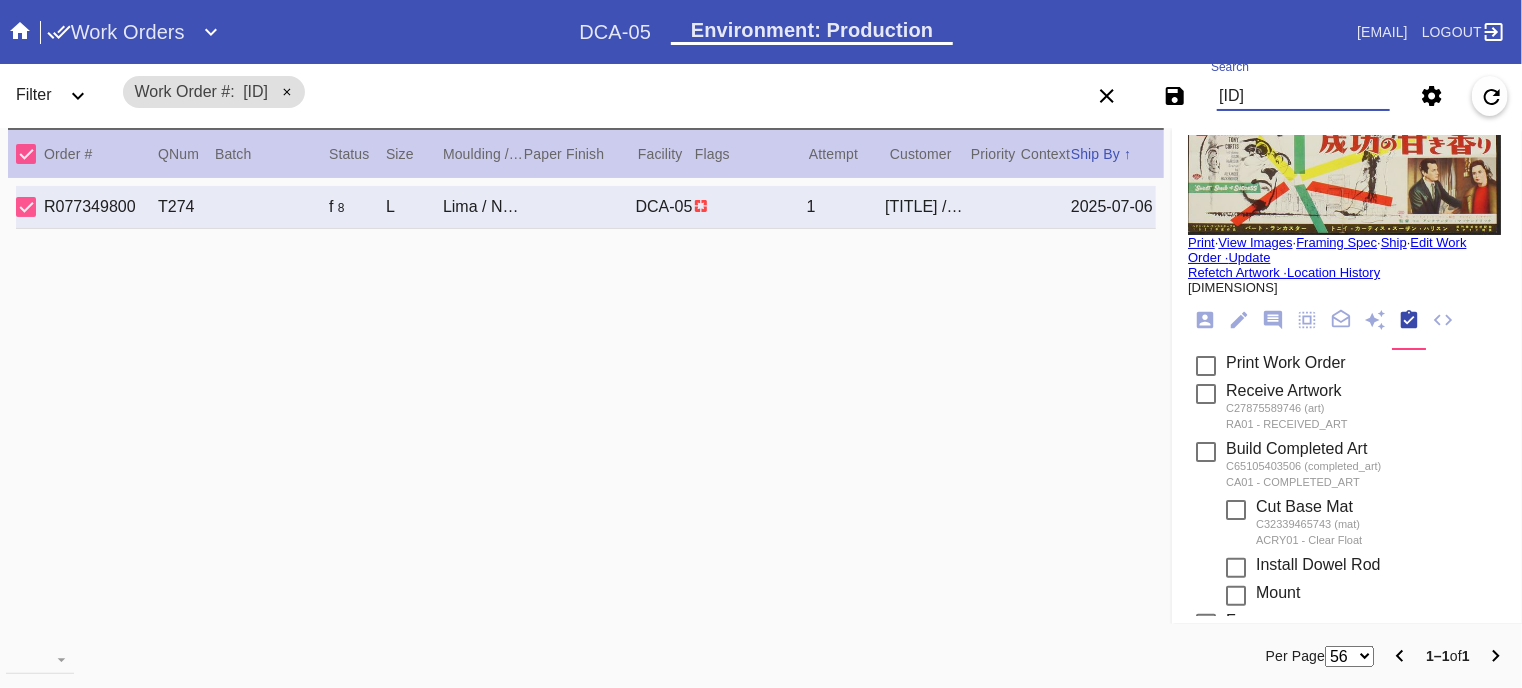 scroll, scrollTop: 0, scrollLeft: 0, axis: both 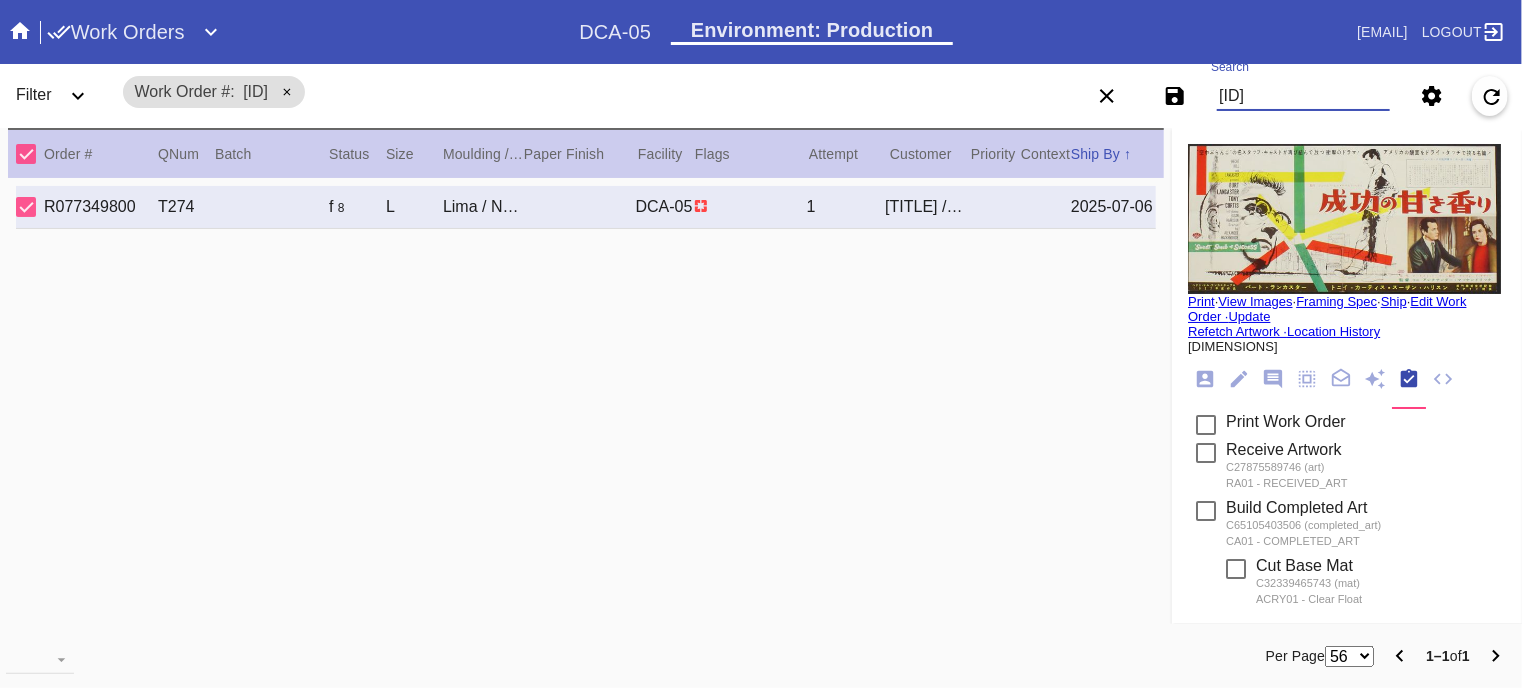 click on "W24884545145" at bounding box center [1303, 96] 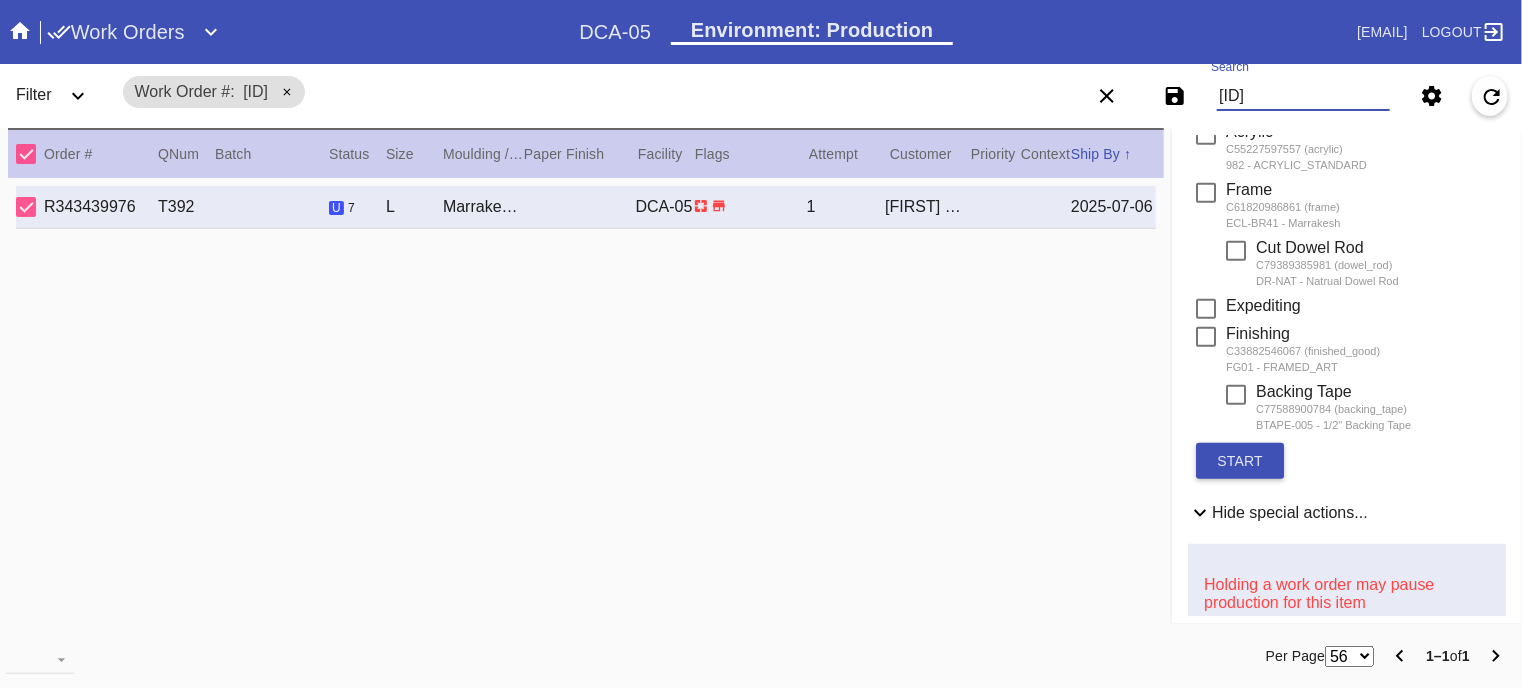 scroll, scrollTop: 612, scrollLeft: 0, axis: vertical 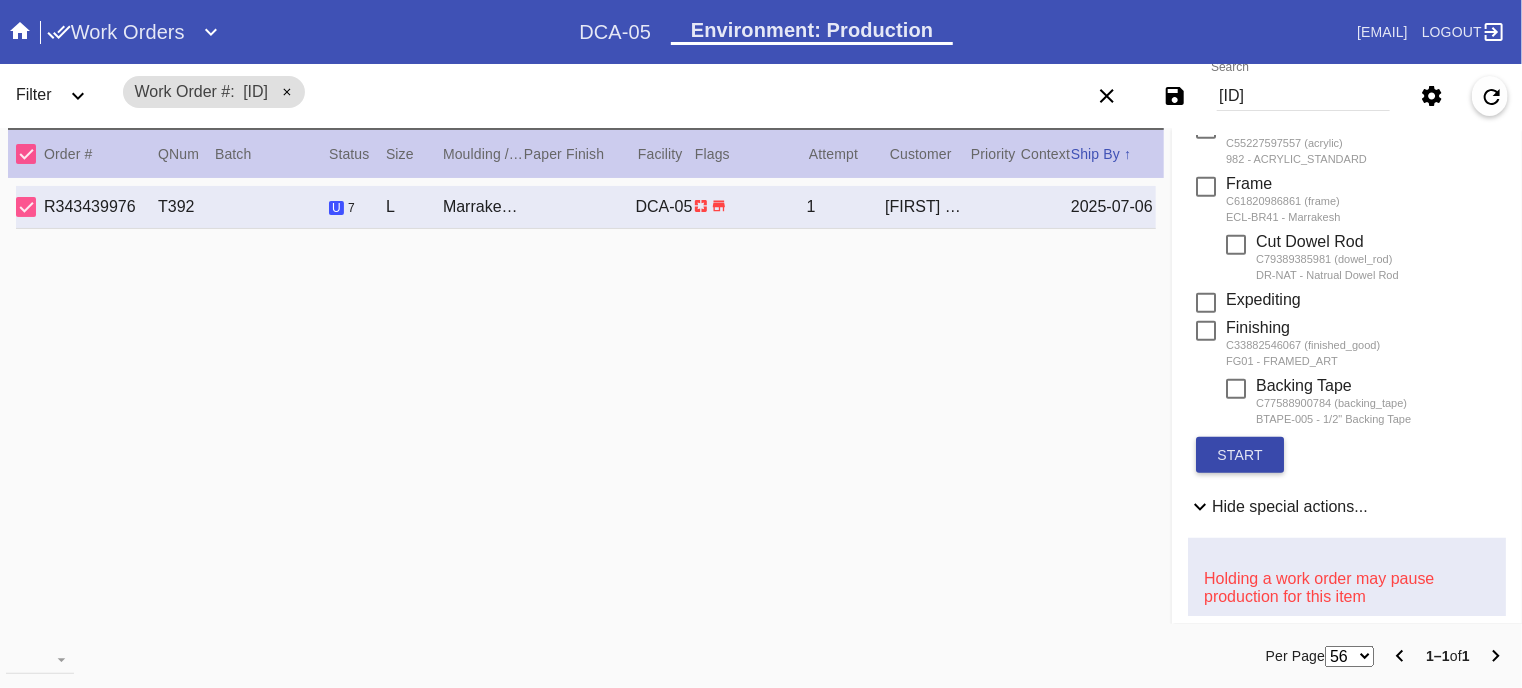click on "start" at bounding box center (1240, 455) 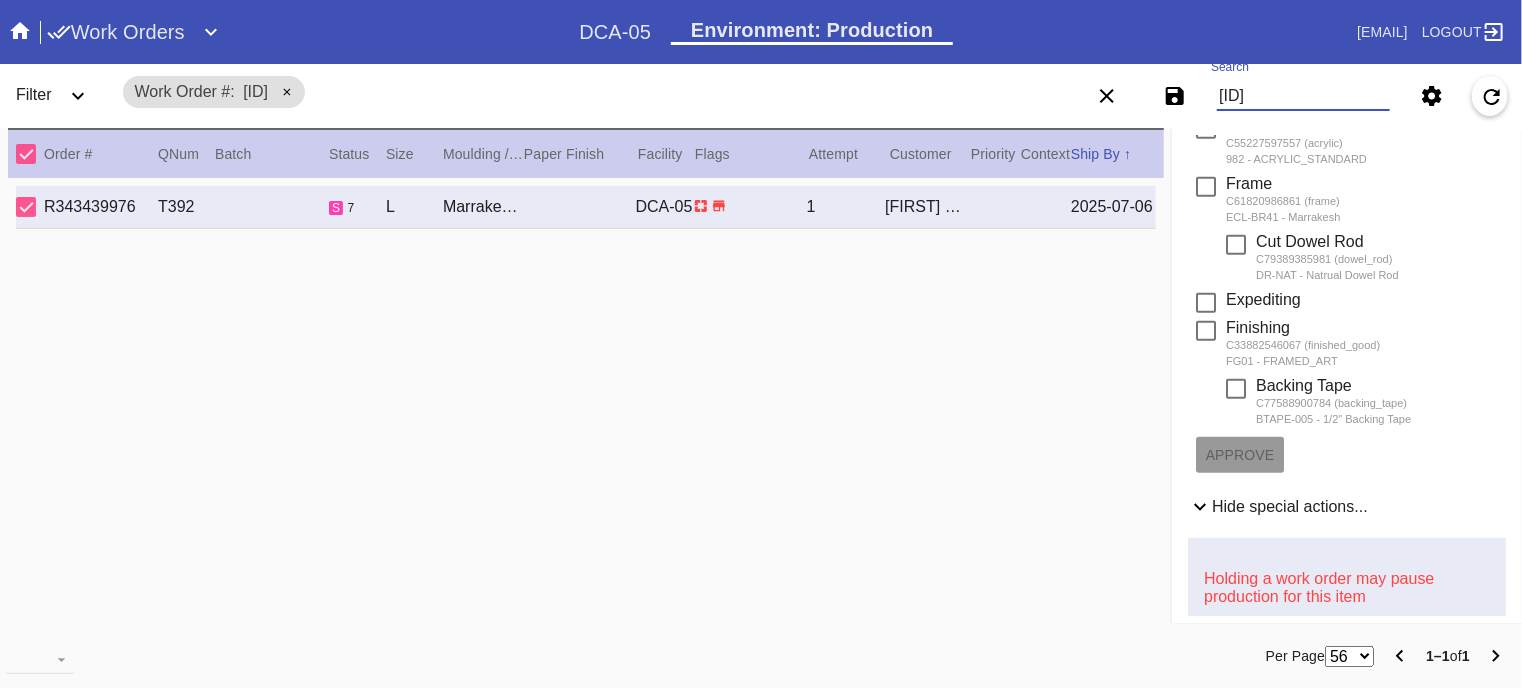 click on "W52626328927" at bounding box center (1303, 96) 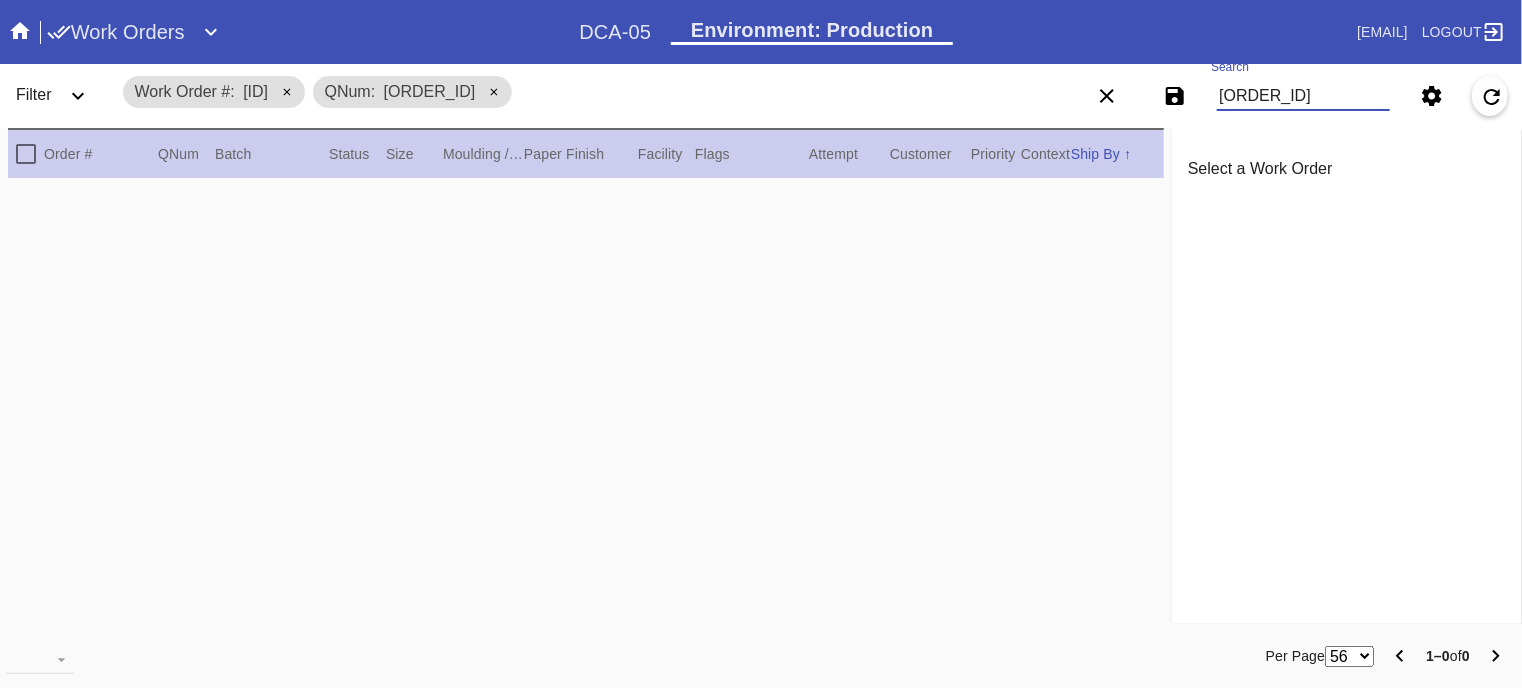 scroll, scrollTop: 0, scrollLeft: 0, axis: both 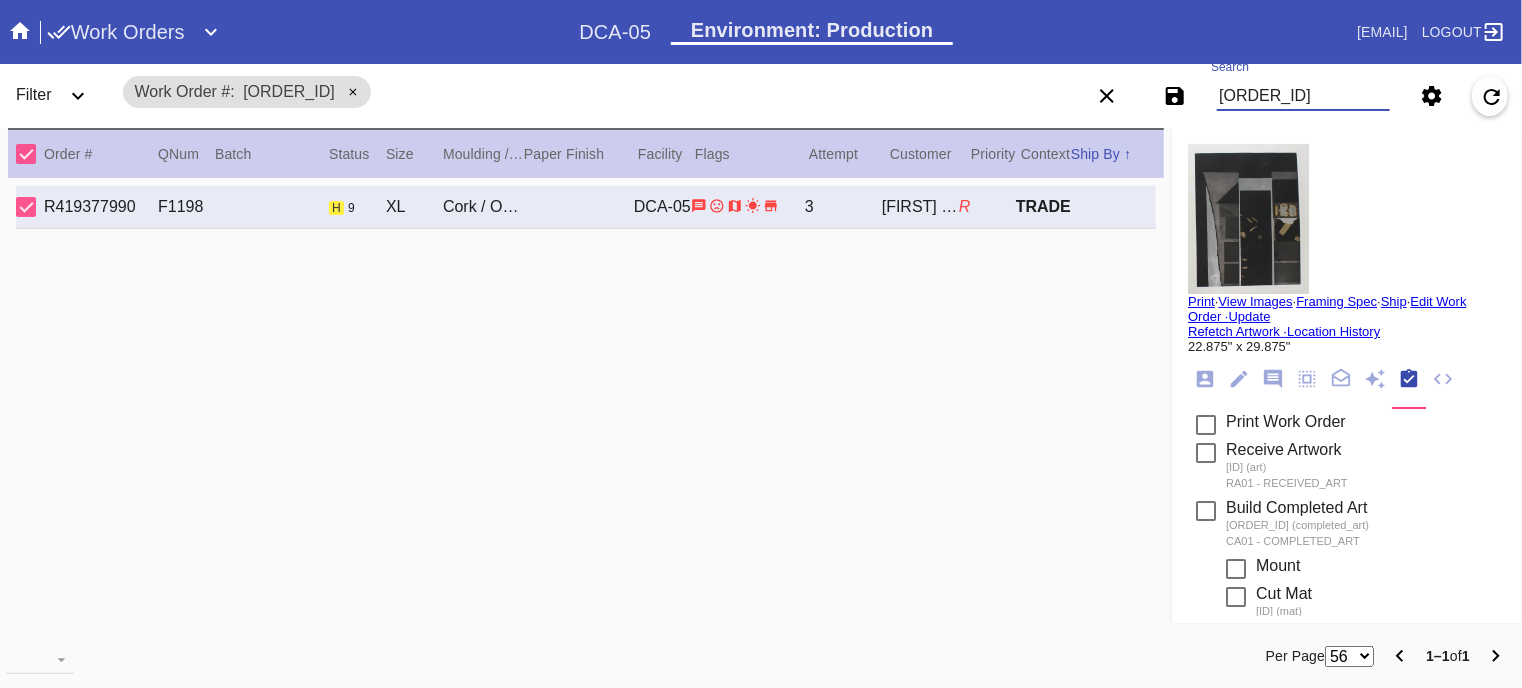 type on "W5730258610" 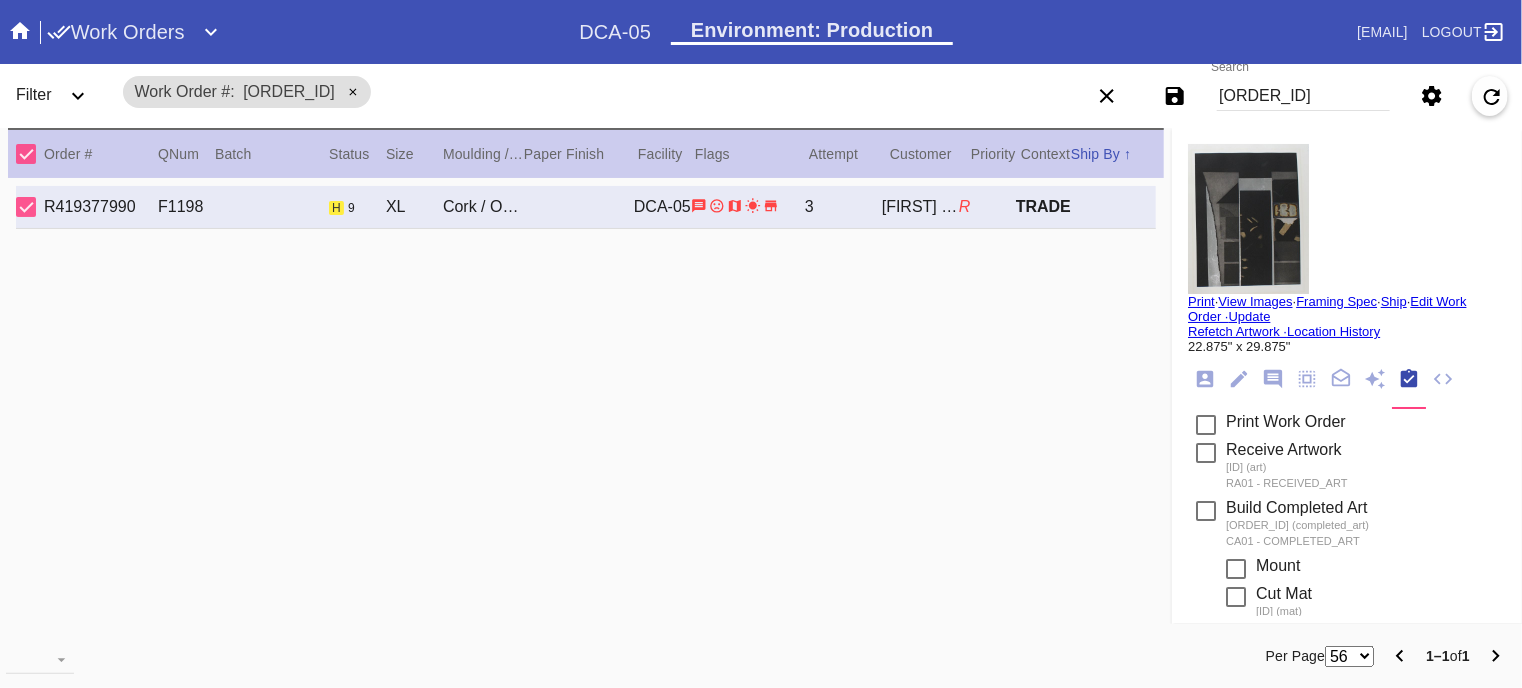 click at bounding box center [1205, 379] 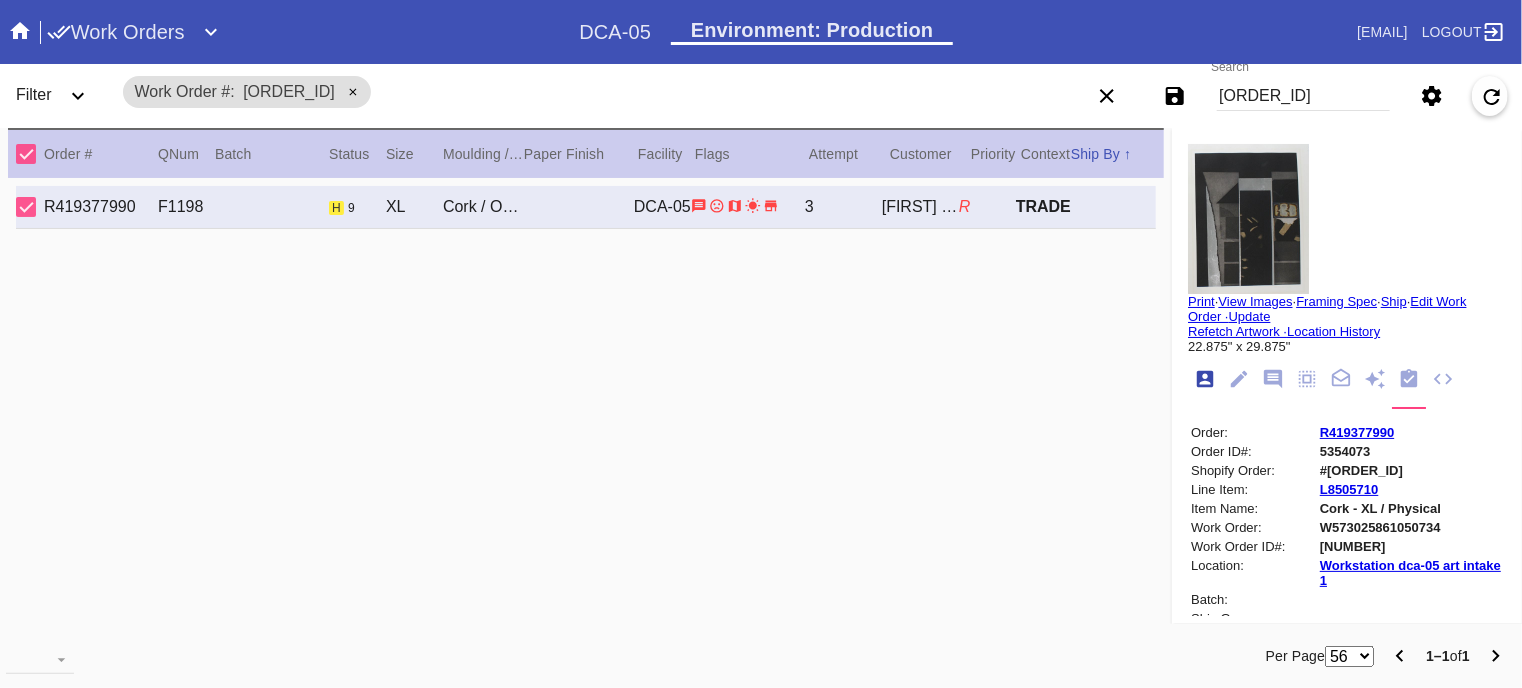 scroll, scrollTop: 24, scrollLeft: 0, axis: vertical 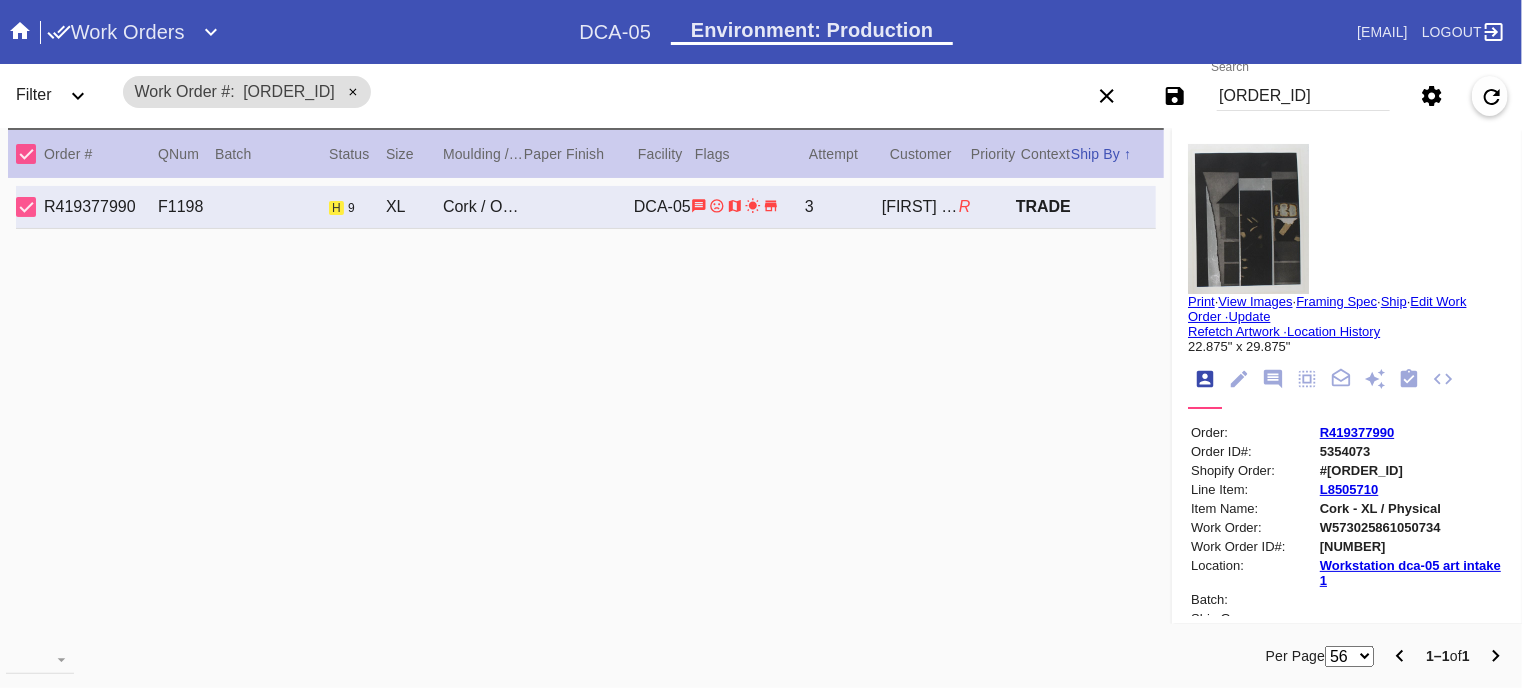 click at bounding box center (1409, 379) 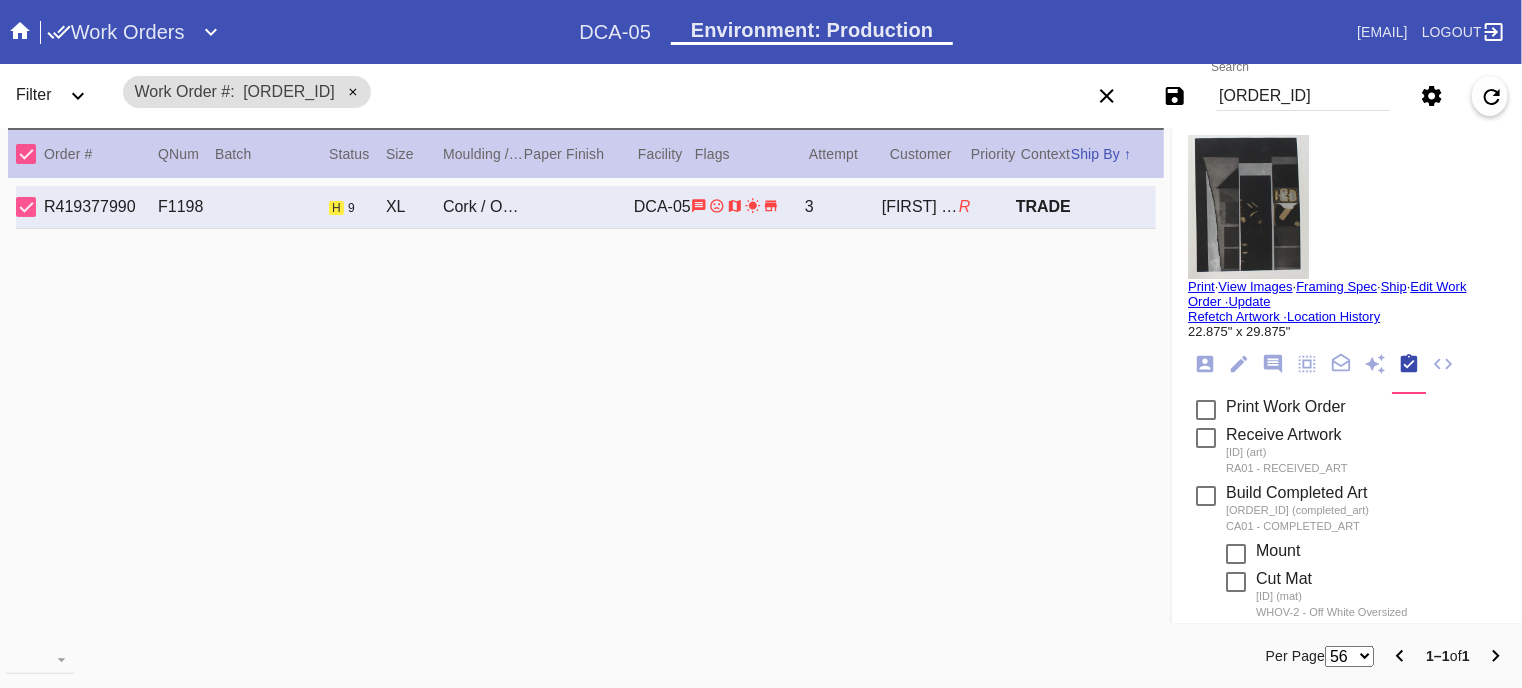 scroll, scrollTop: 0, scrollLeft: 0, axis: both 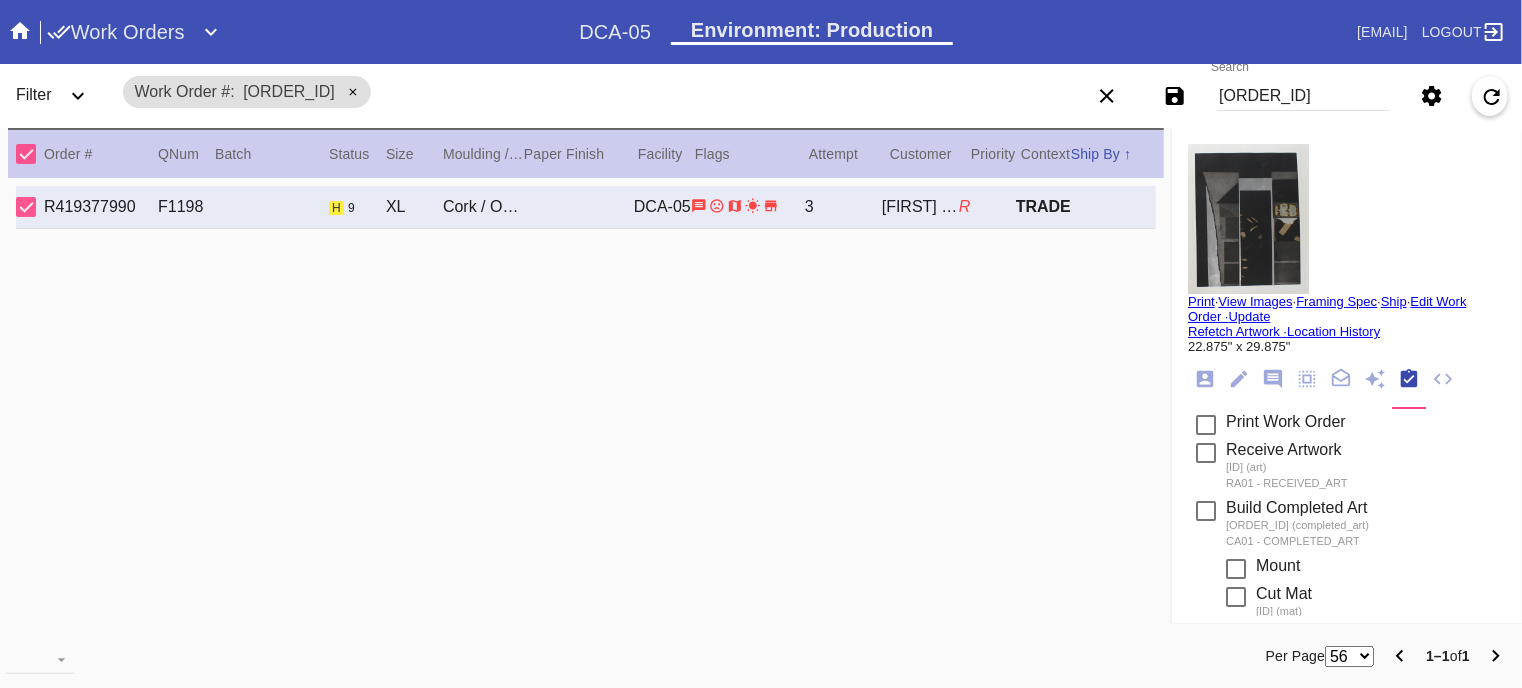 click on "W5730258610" at bounding box center [1303, 96] 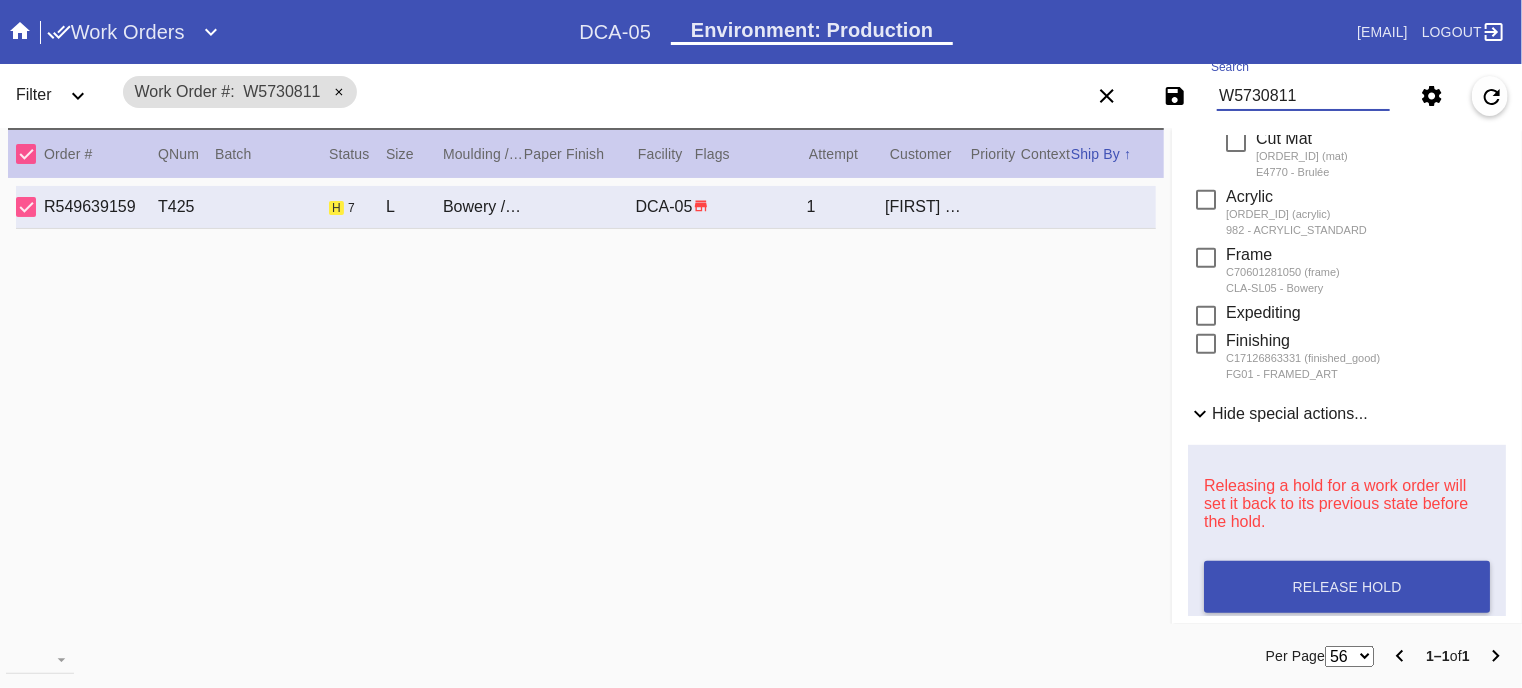 scroll, scrollTop: 0, scrollLeft: 0, axis: both 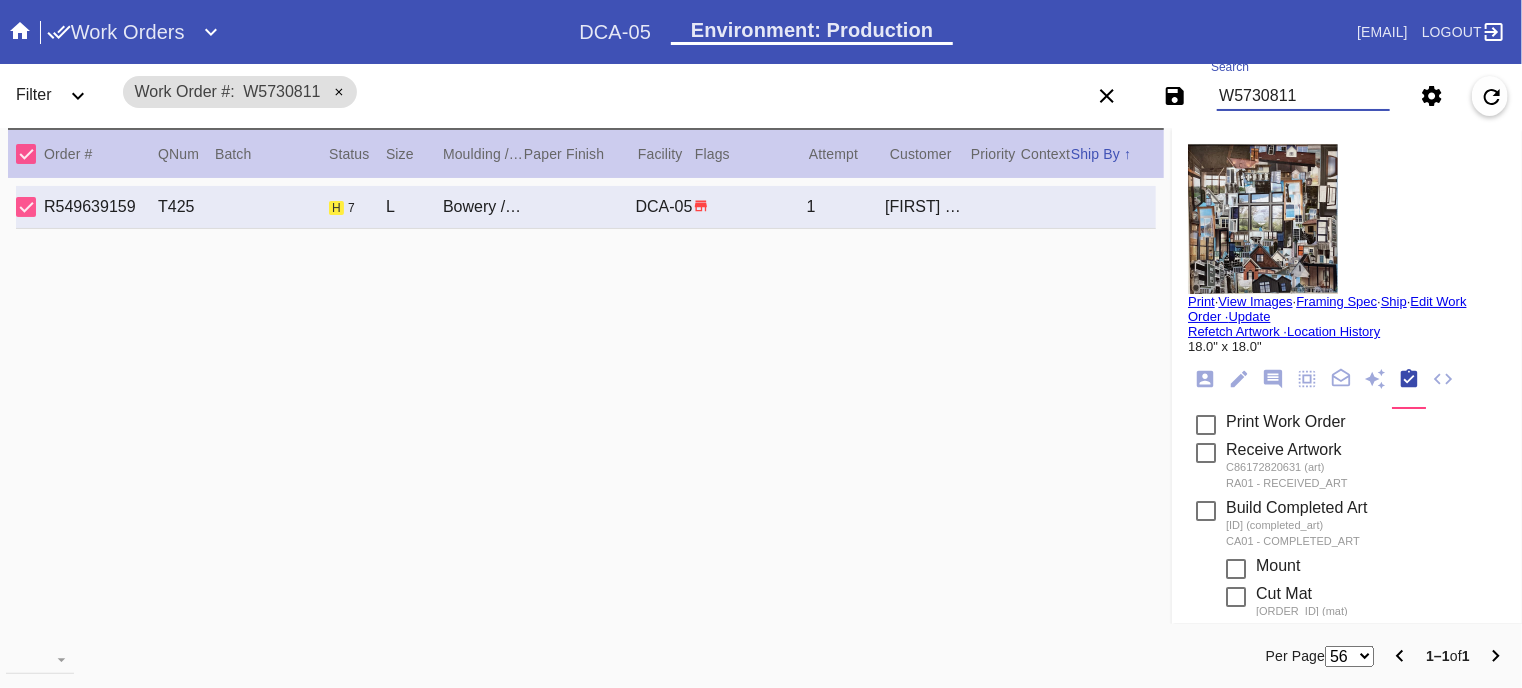 click on "W5730811" at bounding box center (1303, 96) 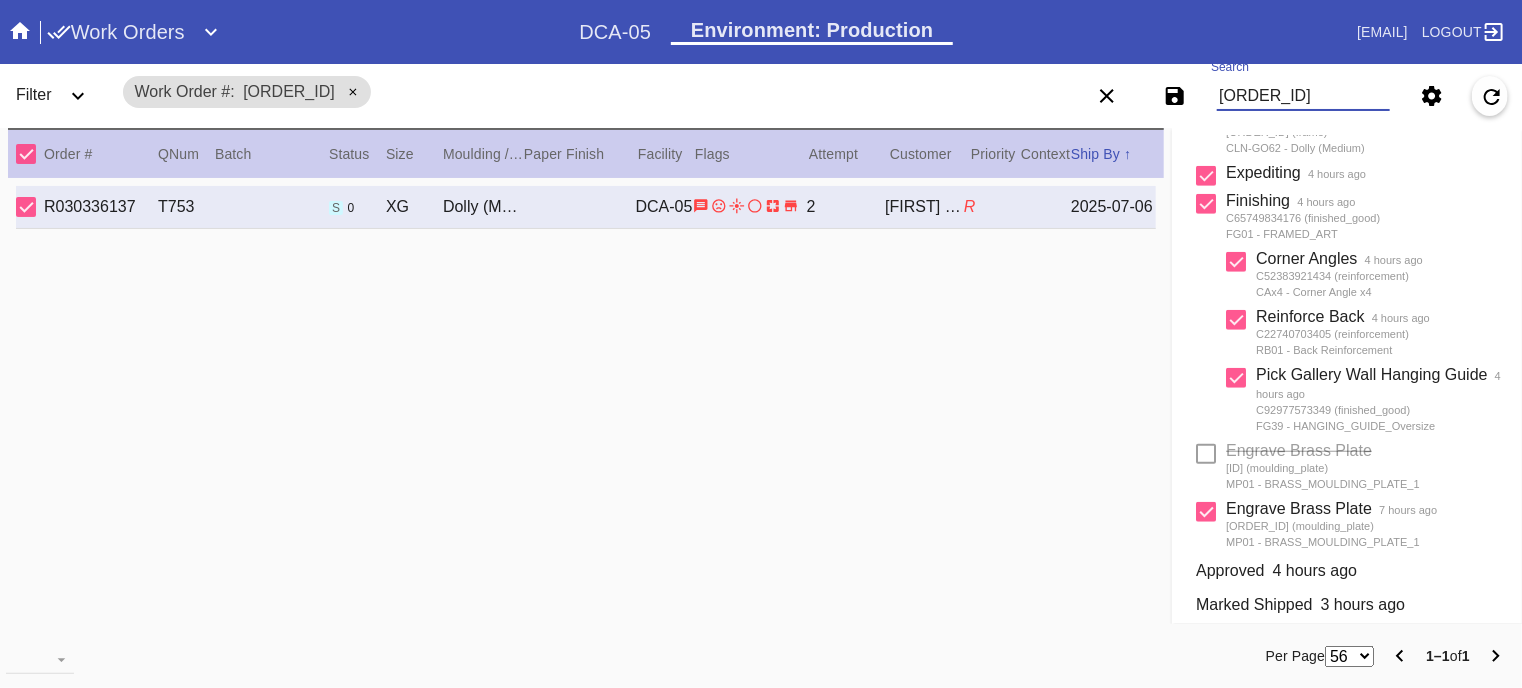 scroll, scrollTop: 748, scrollLeft: 0, axis: vertical 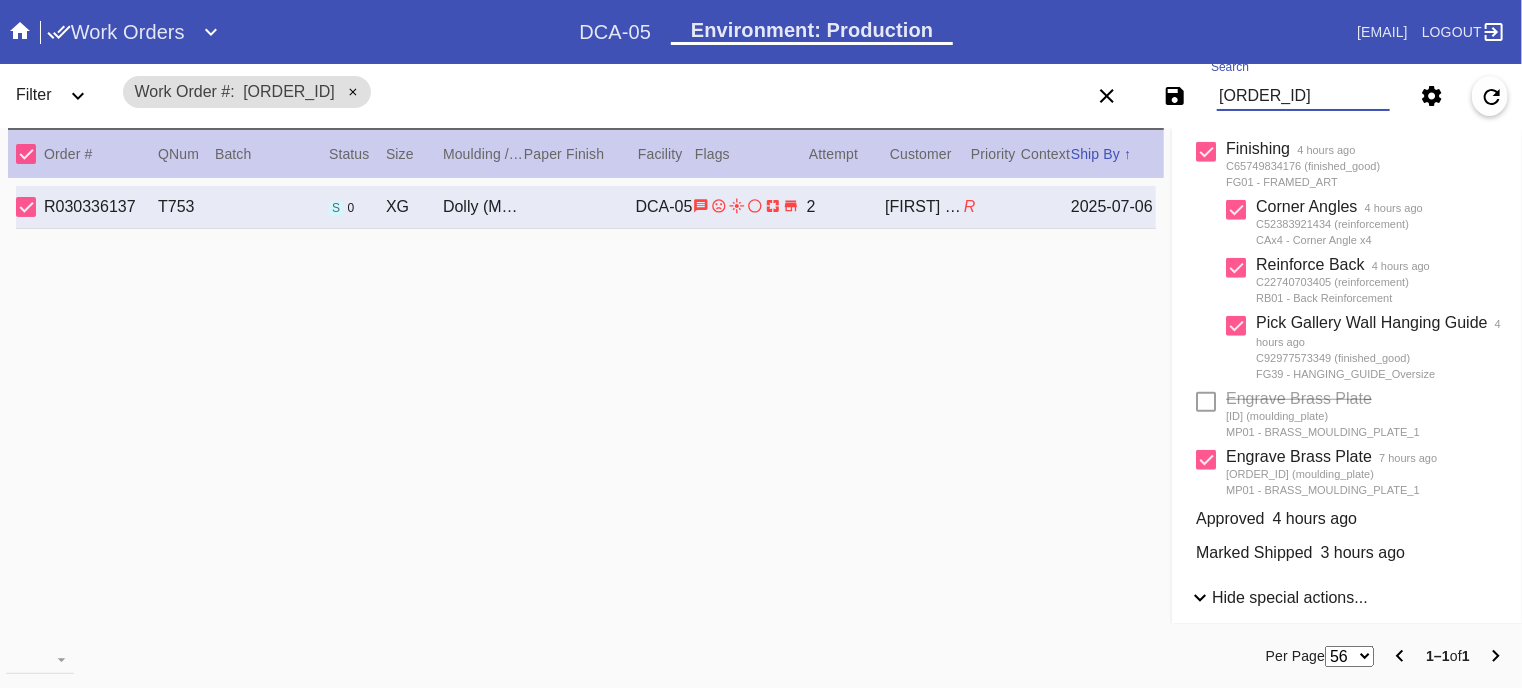 click on "W85163524" at bounding box center [1303, 96] 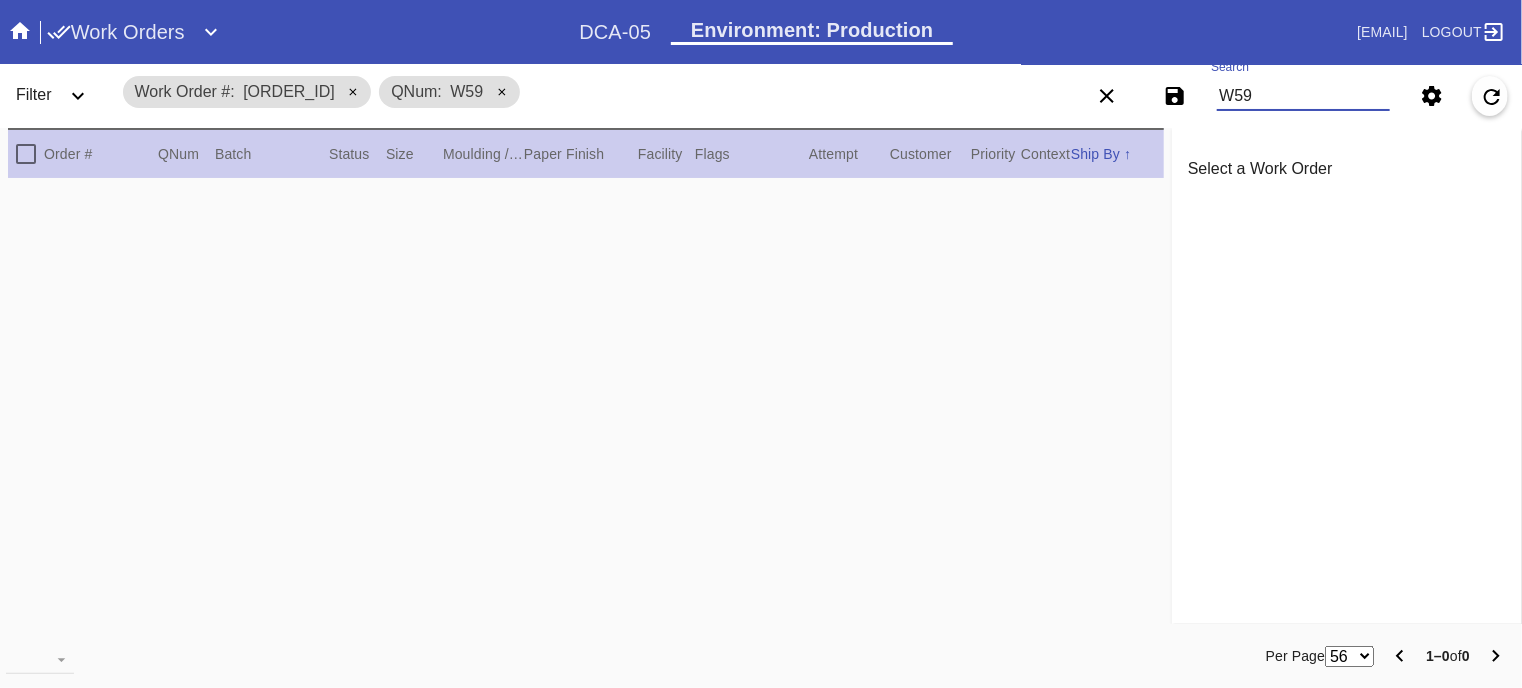 scroll, scrollTop: 0, scrollLeft: 0, axis: both 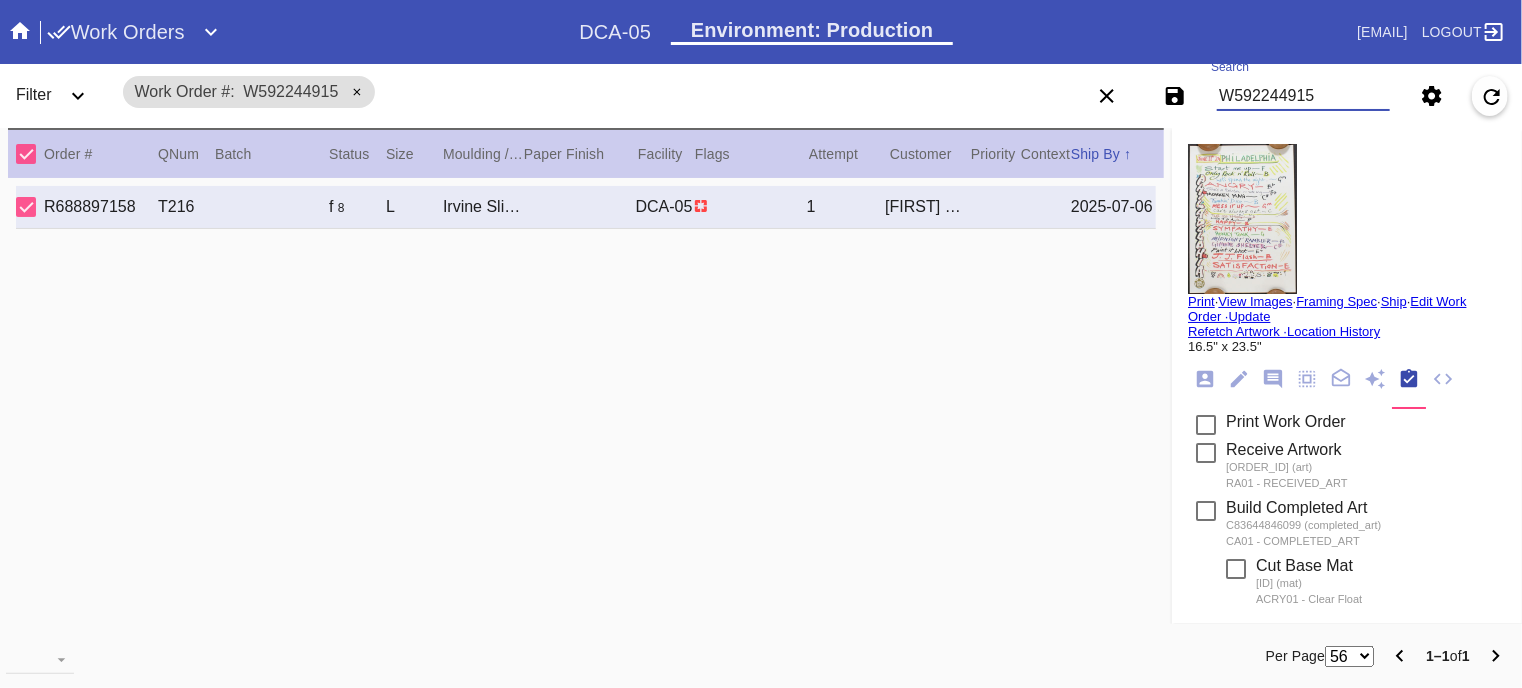 click on "W592244915" at bounding box center (1303, 96) 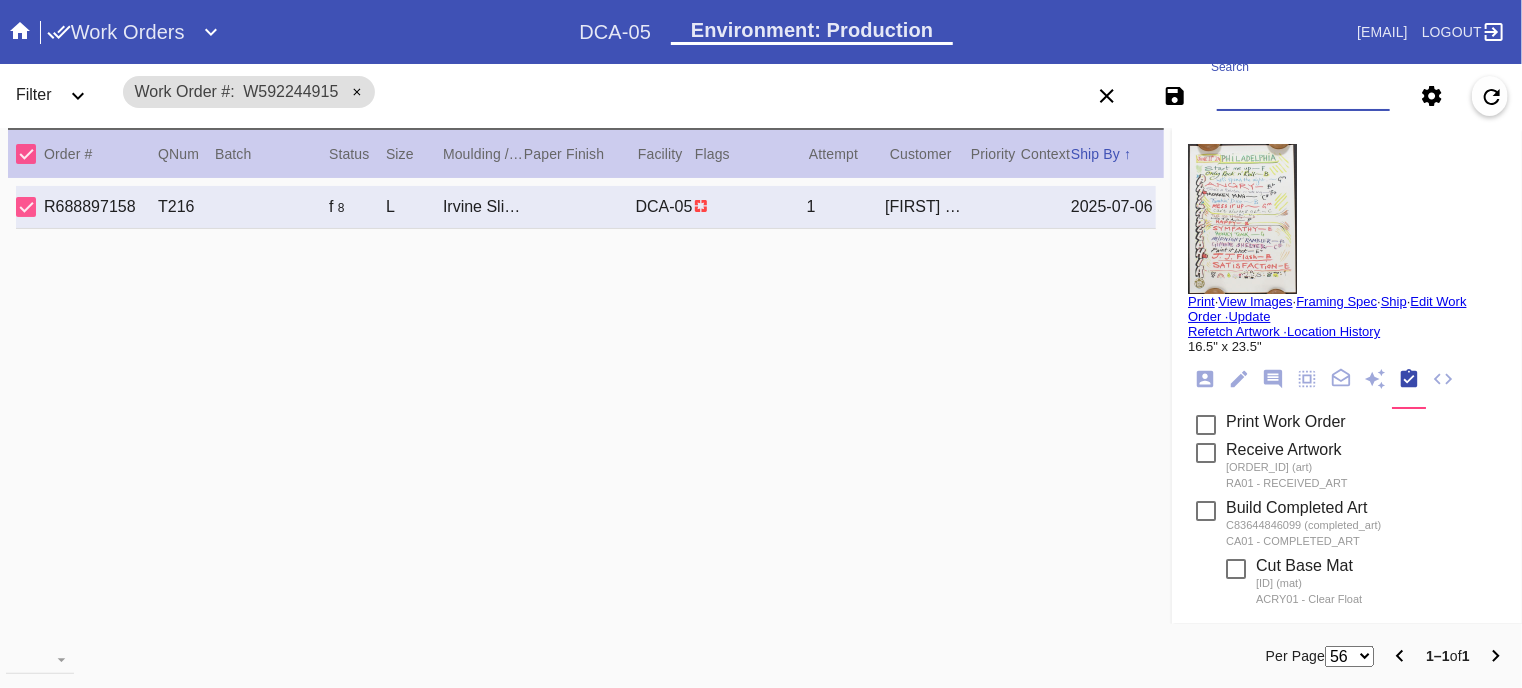 type 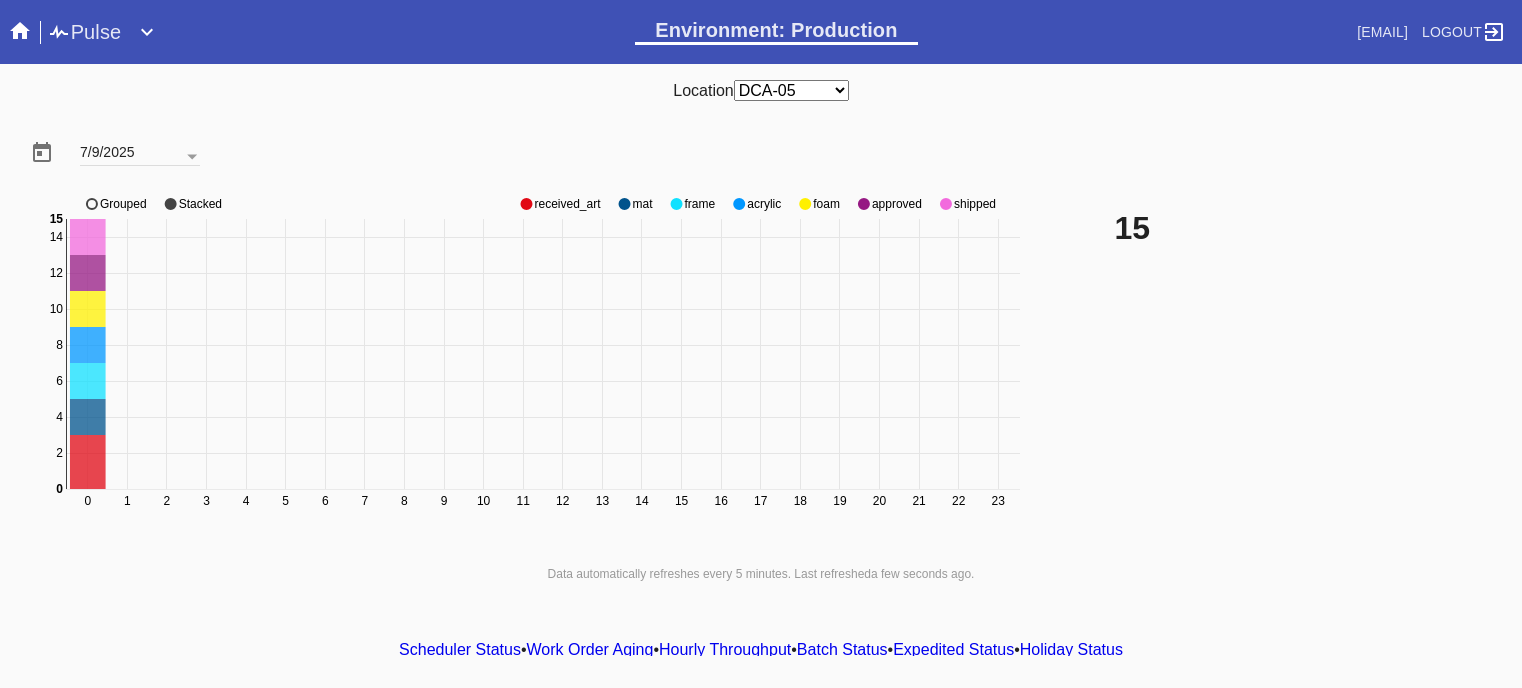 scroll, scrollTop: 0, scrollLeft: 0, axis: both 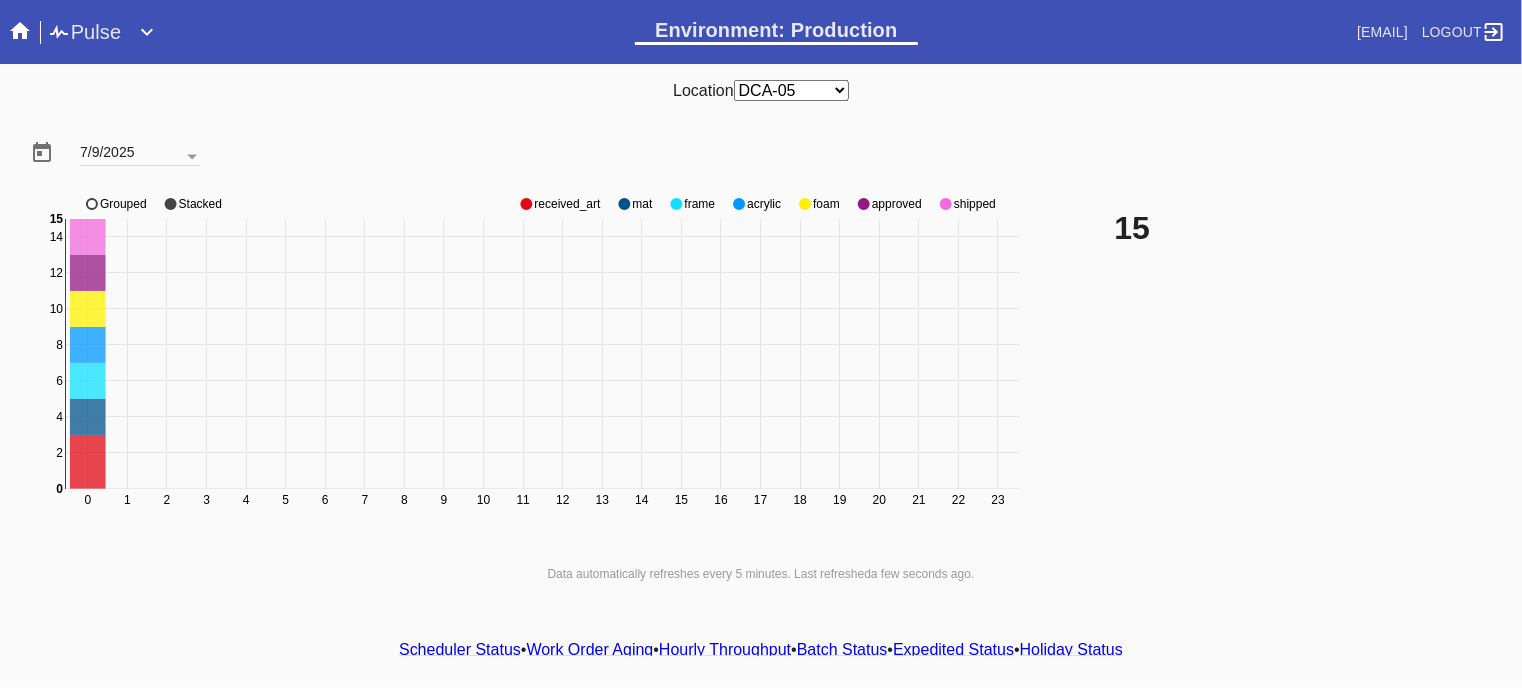 click on "approved" at bounding box center (567, 204) 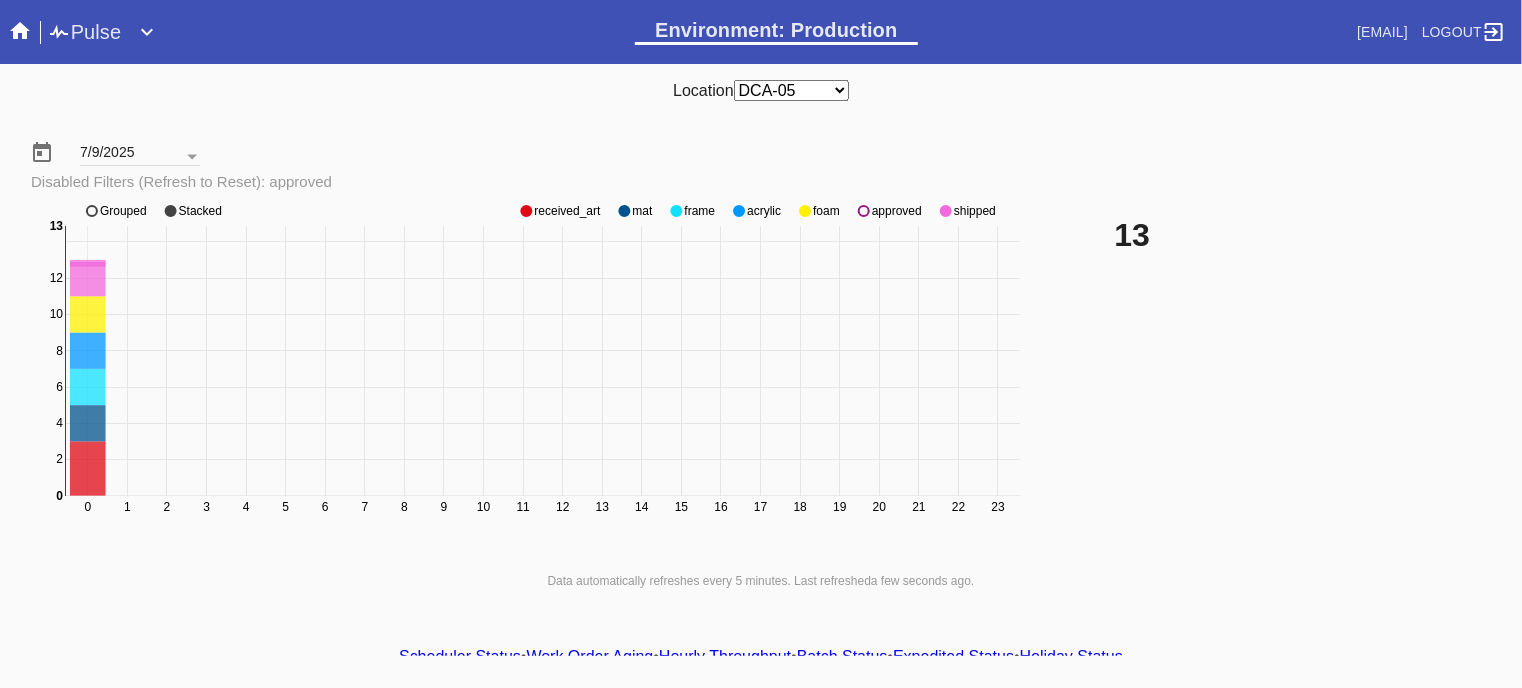 click on "approved" at bounding box center (567, 211) 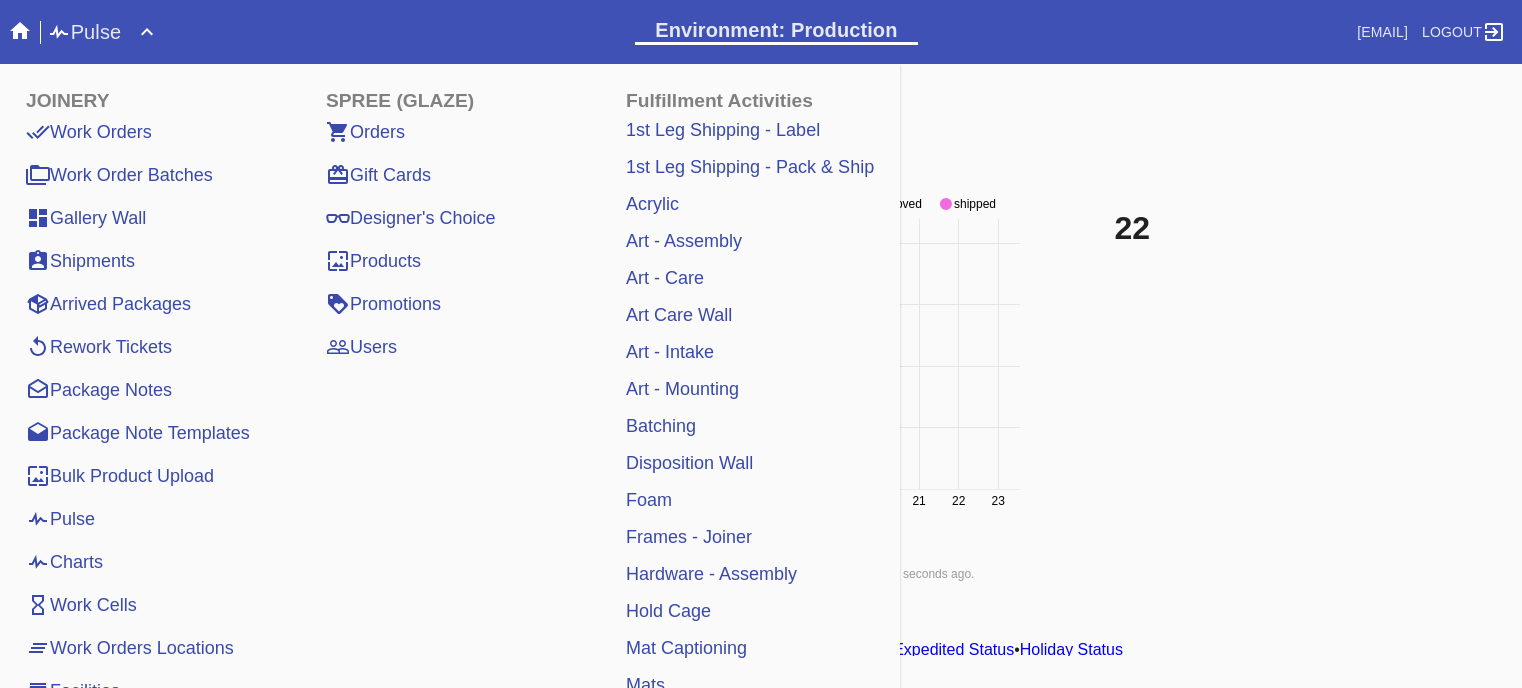 scroll, scrollTop: 0, scrollLeft: 0, axis: both 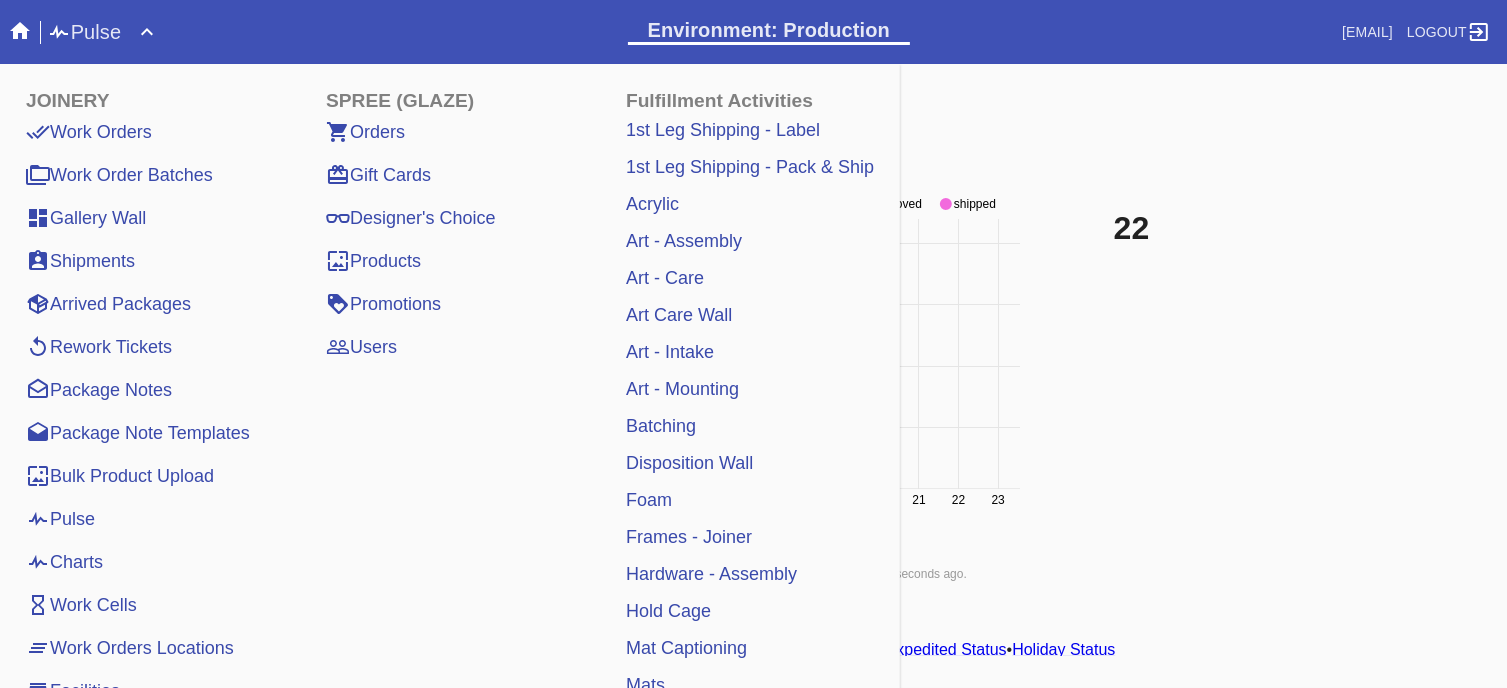 click at bounding box center [147, 32] 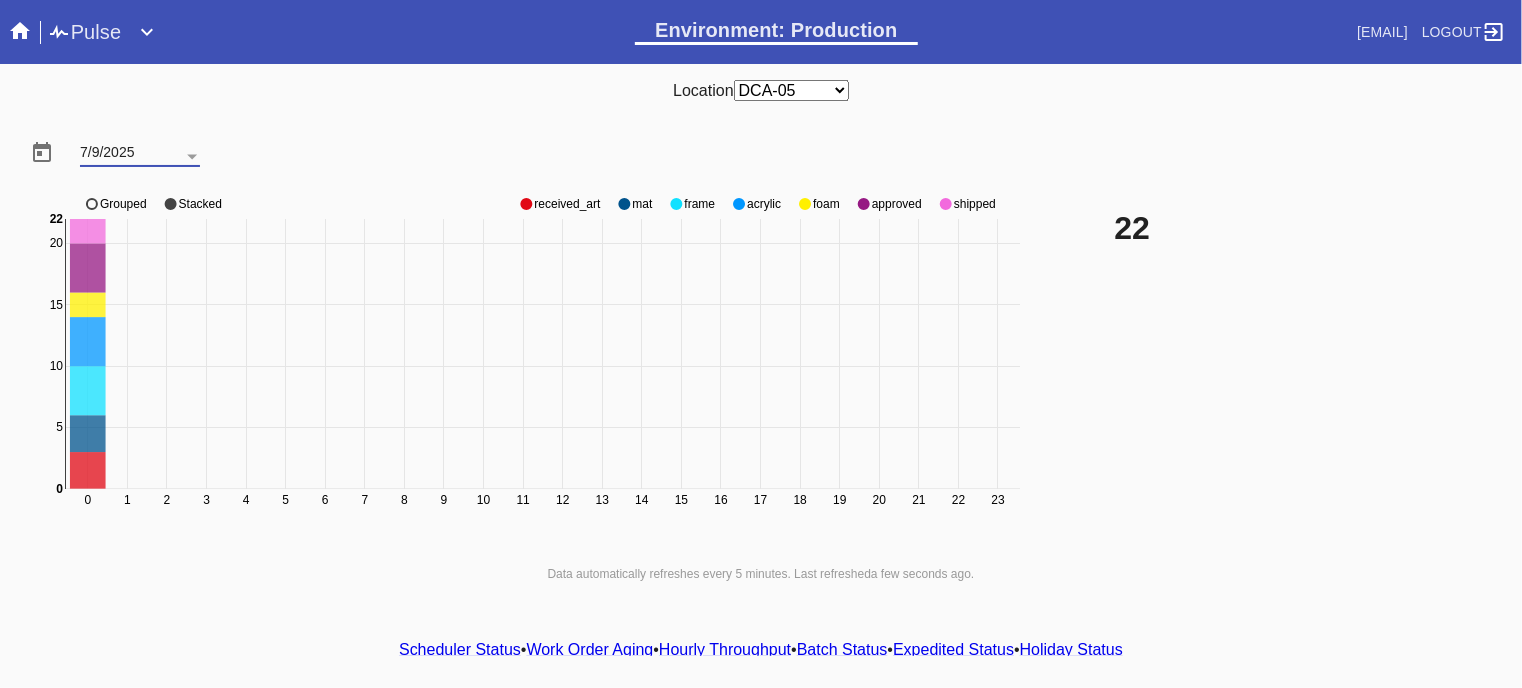 click on "7/9/2025" at bounding box center [140, 154] 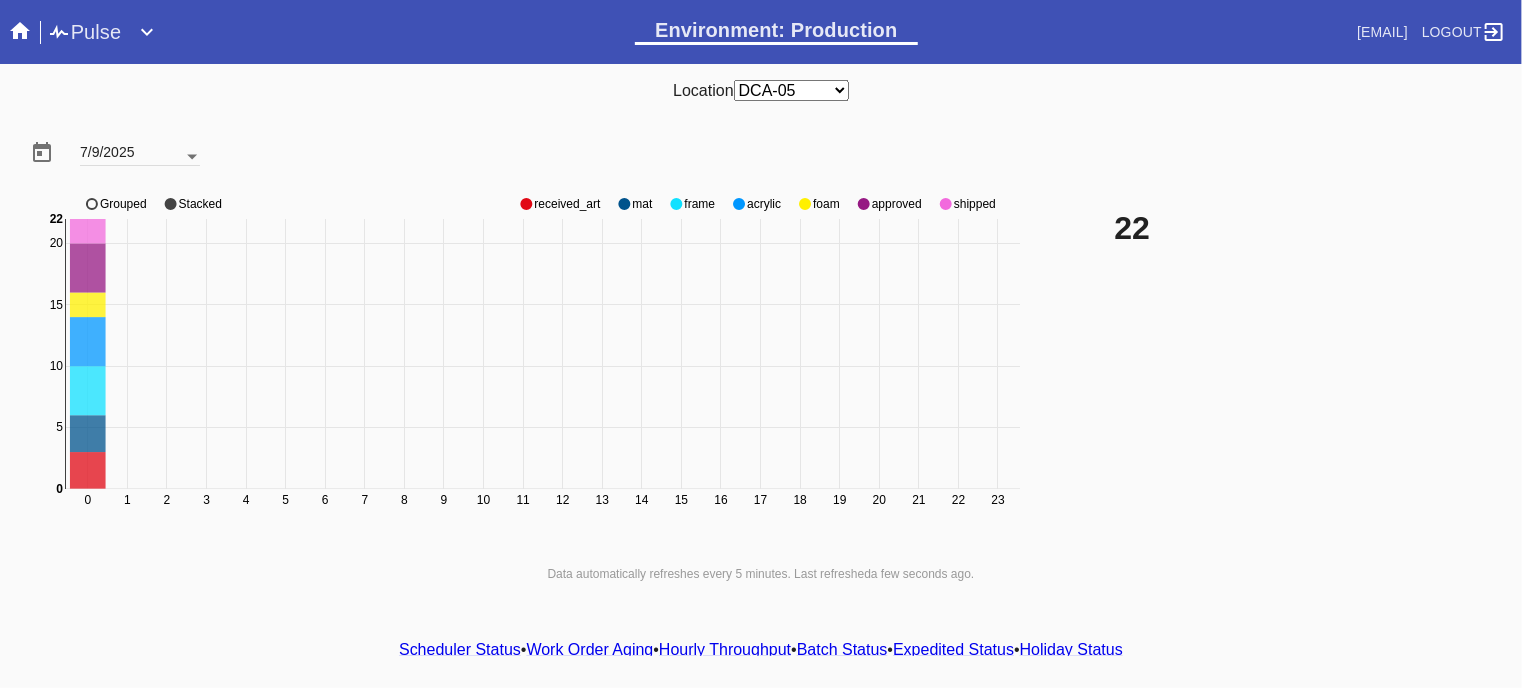 click at bounding box center [192, 157] 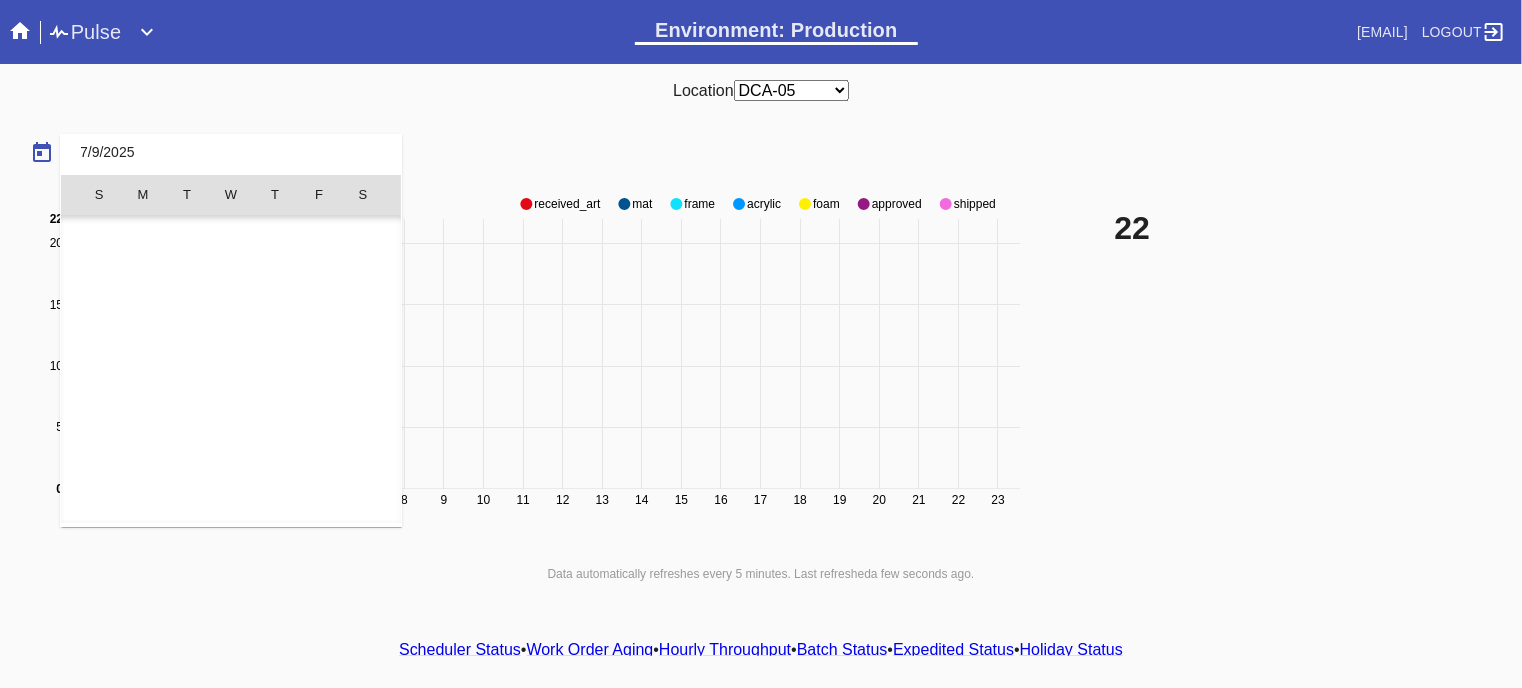 scroll, scrollTop: 462690, scrollLeft: 0, axis: vertical 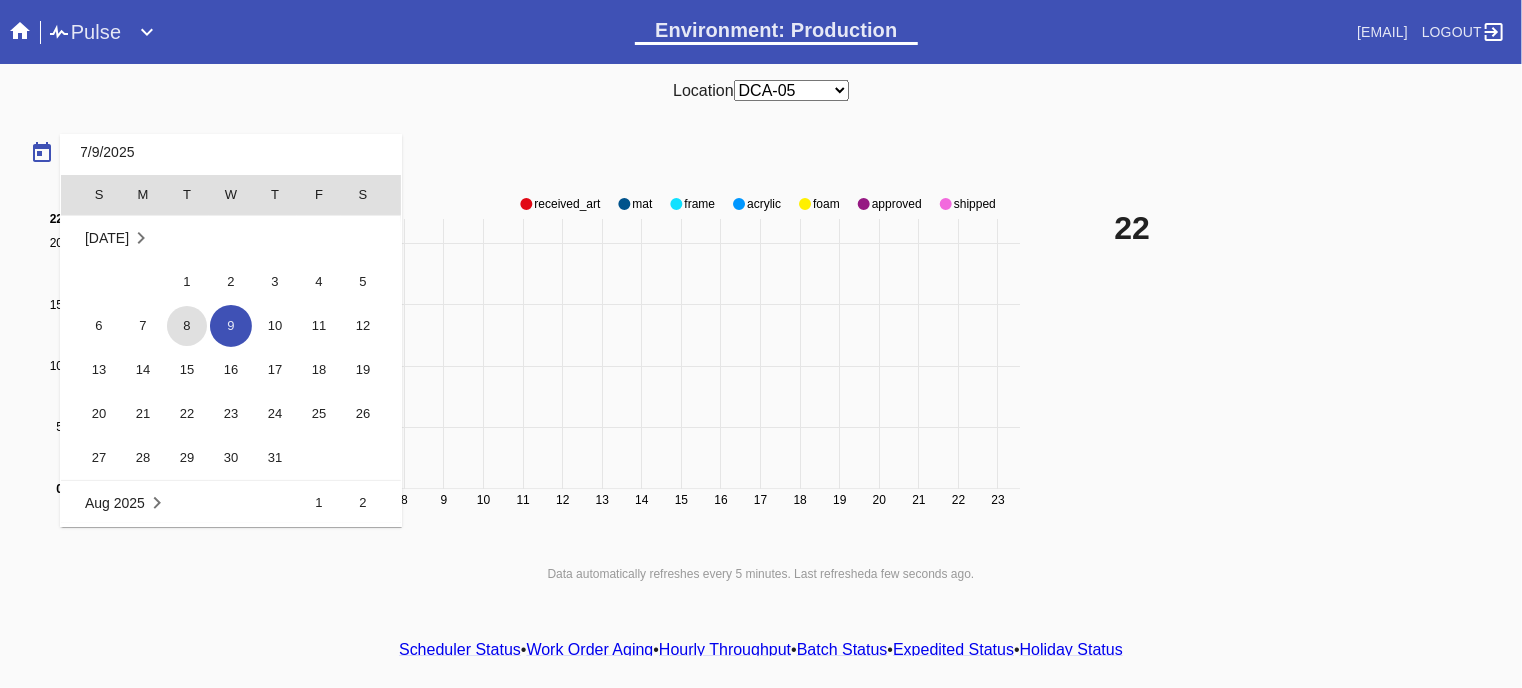 click on "8" at bounding box center [187, 326] 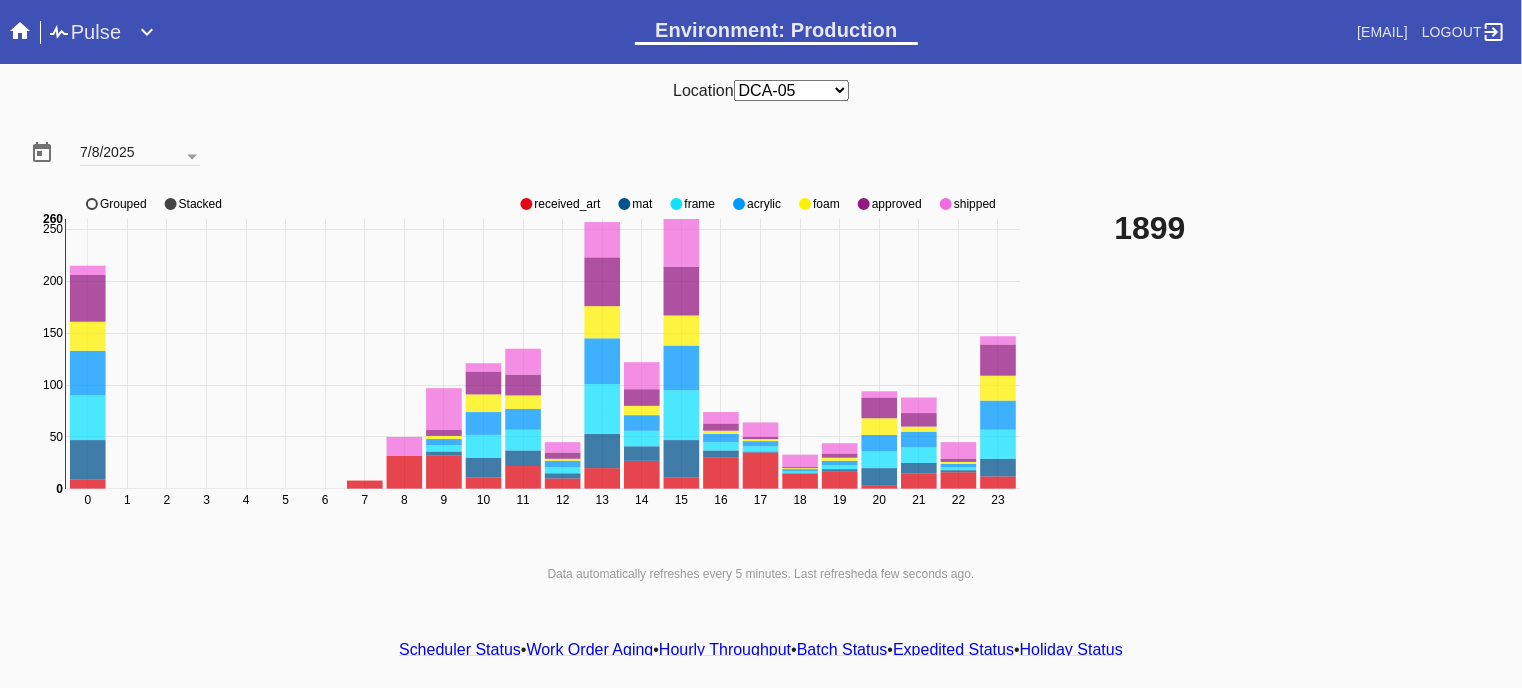 click on "approved" at bounding box center [567, 204] 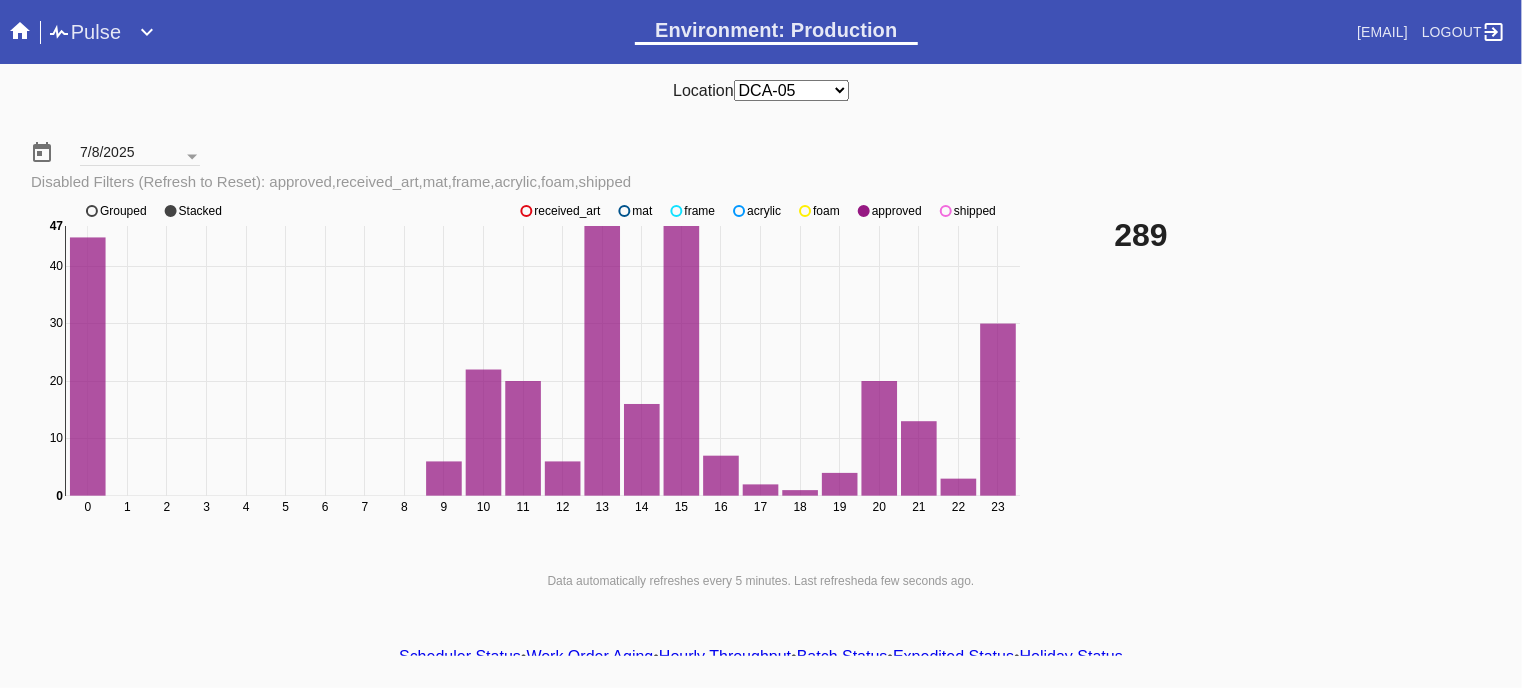 click on "shipped" at bounding box center [567, 211] 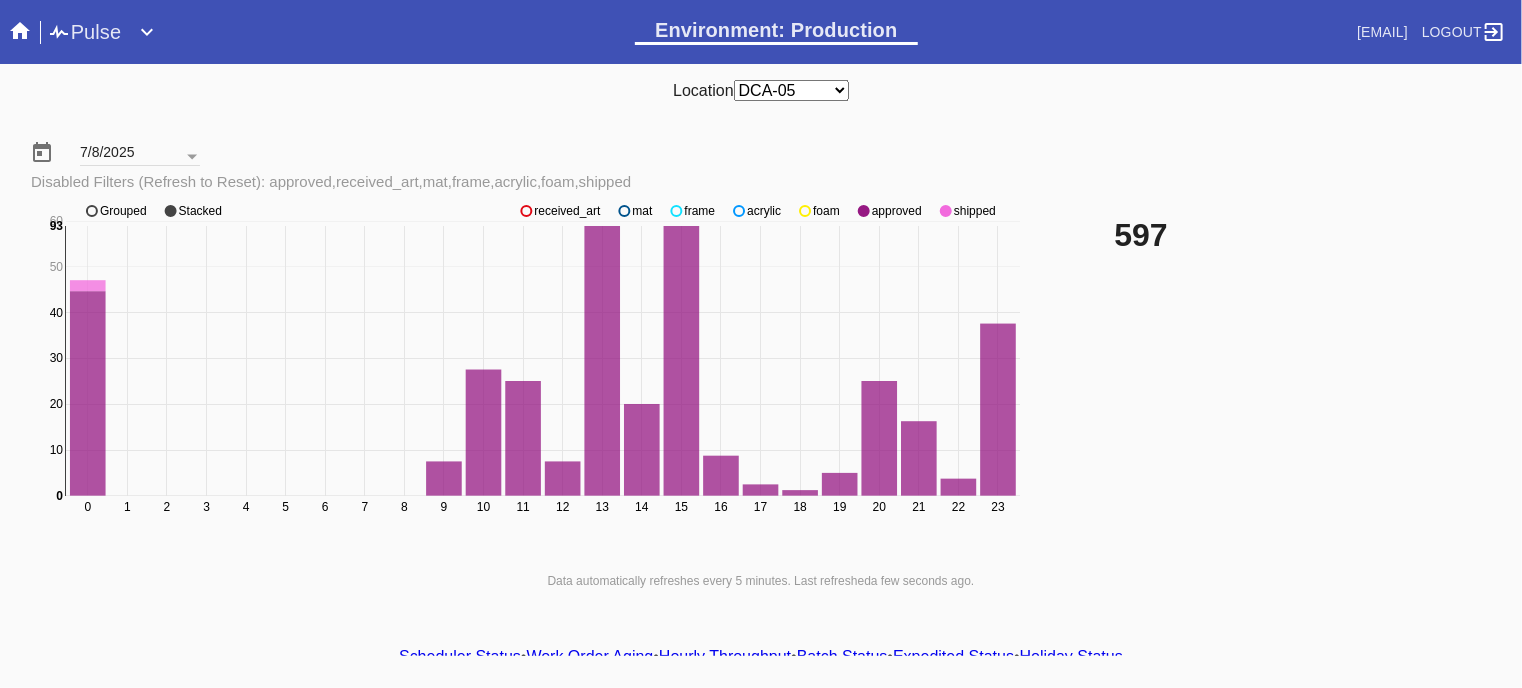 click on "shipped" at bounding box center [567, 211] 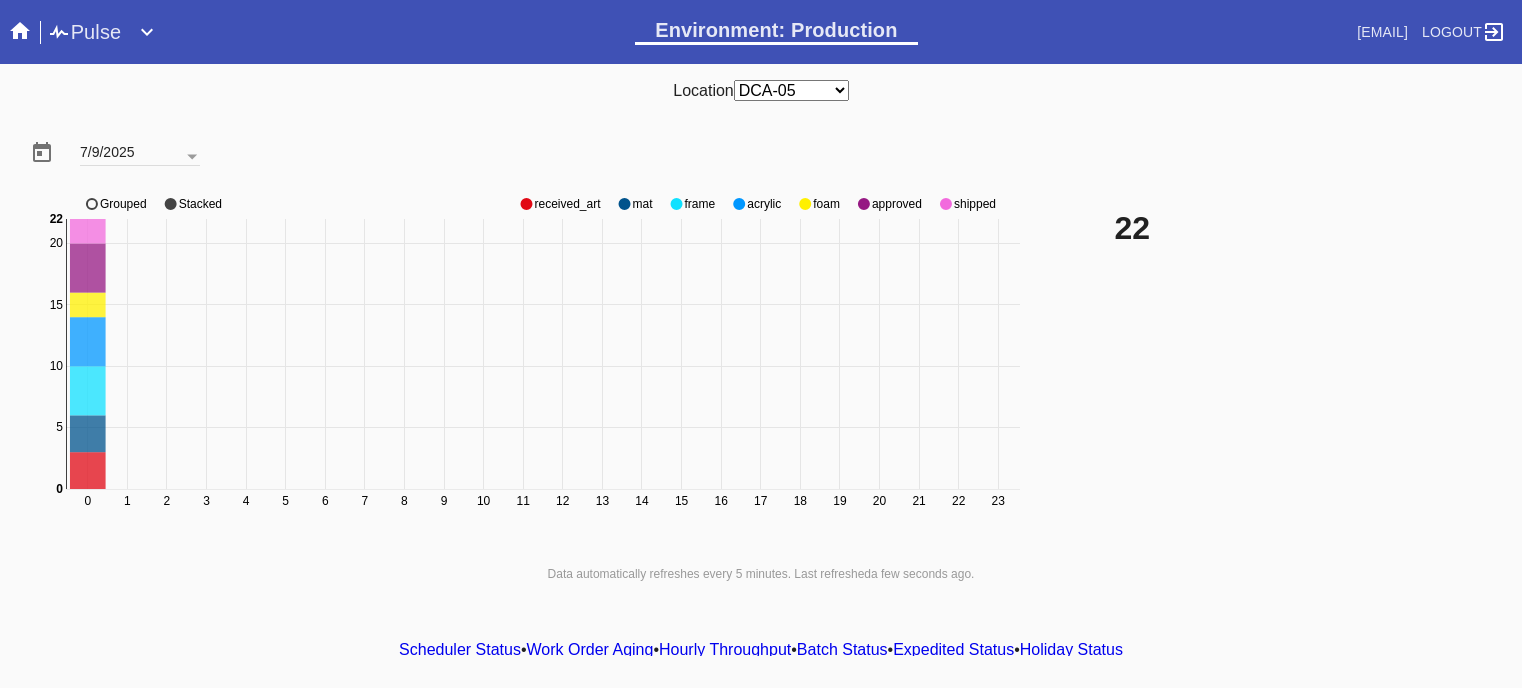 scroll, scrollTop: 0, scrollLeft: 0, axis: both 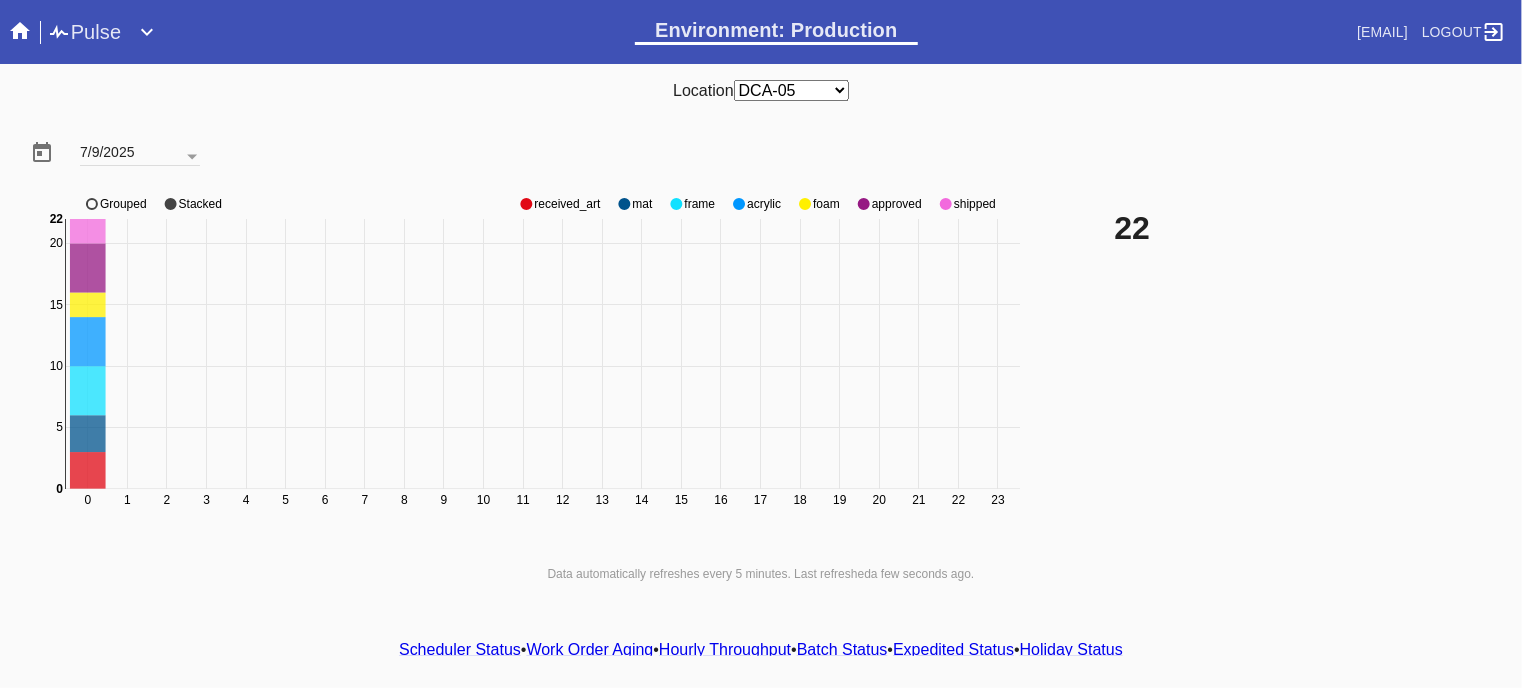 click on "approved" at bounding box center (567, 204) 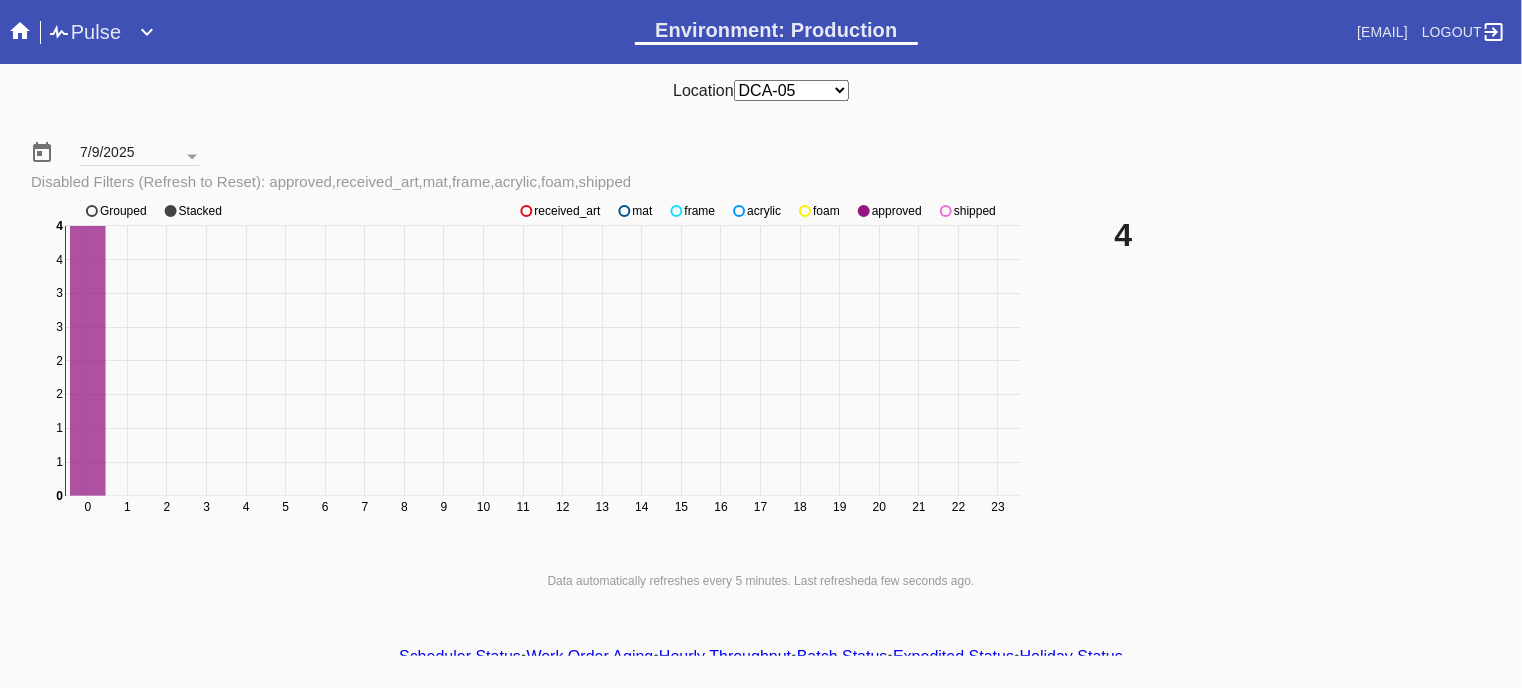 click on "received_art" at bounding box center [567, 211] 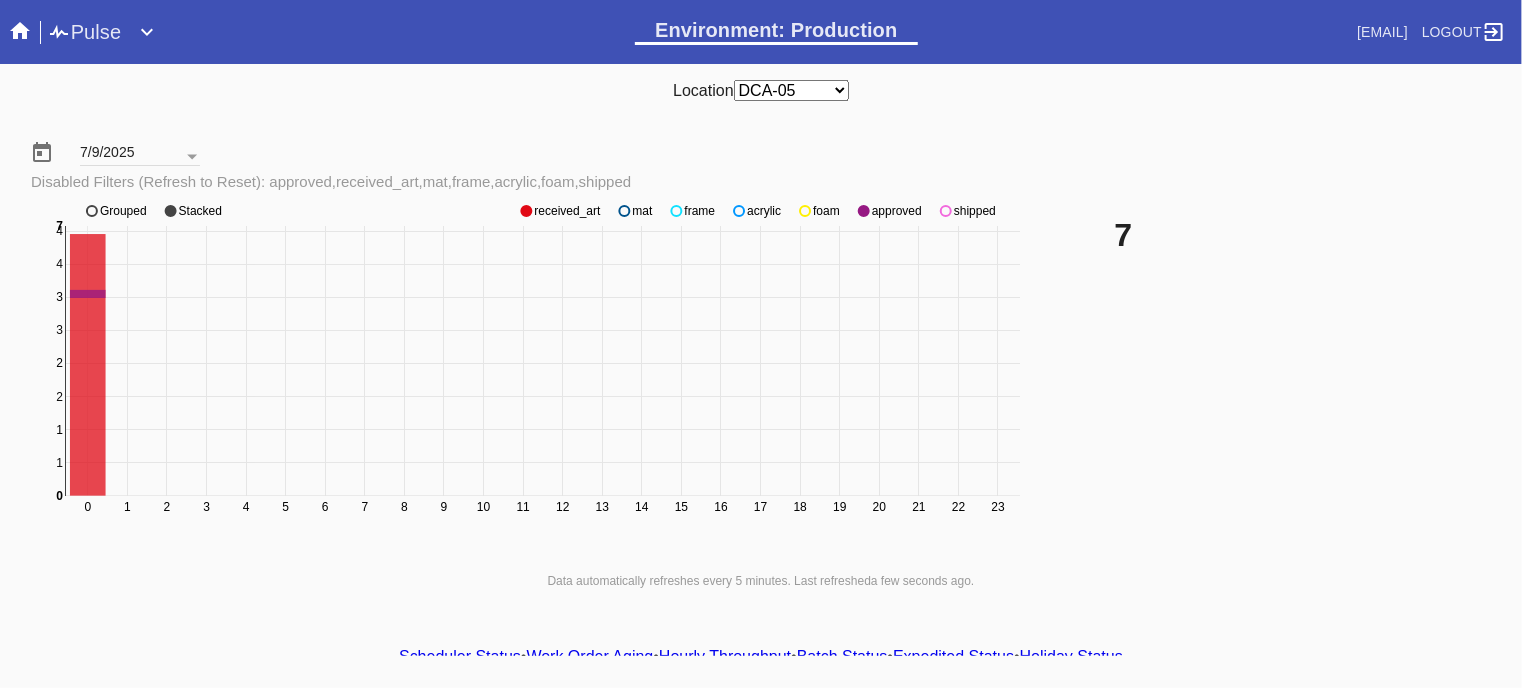 click on "received_art" at bounding box center (567, 211) 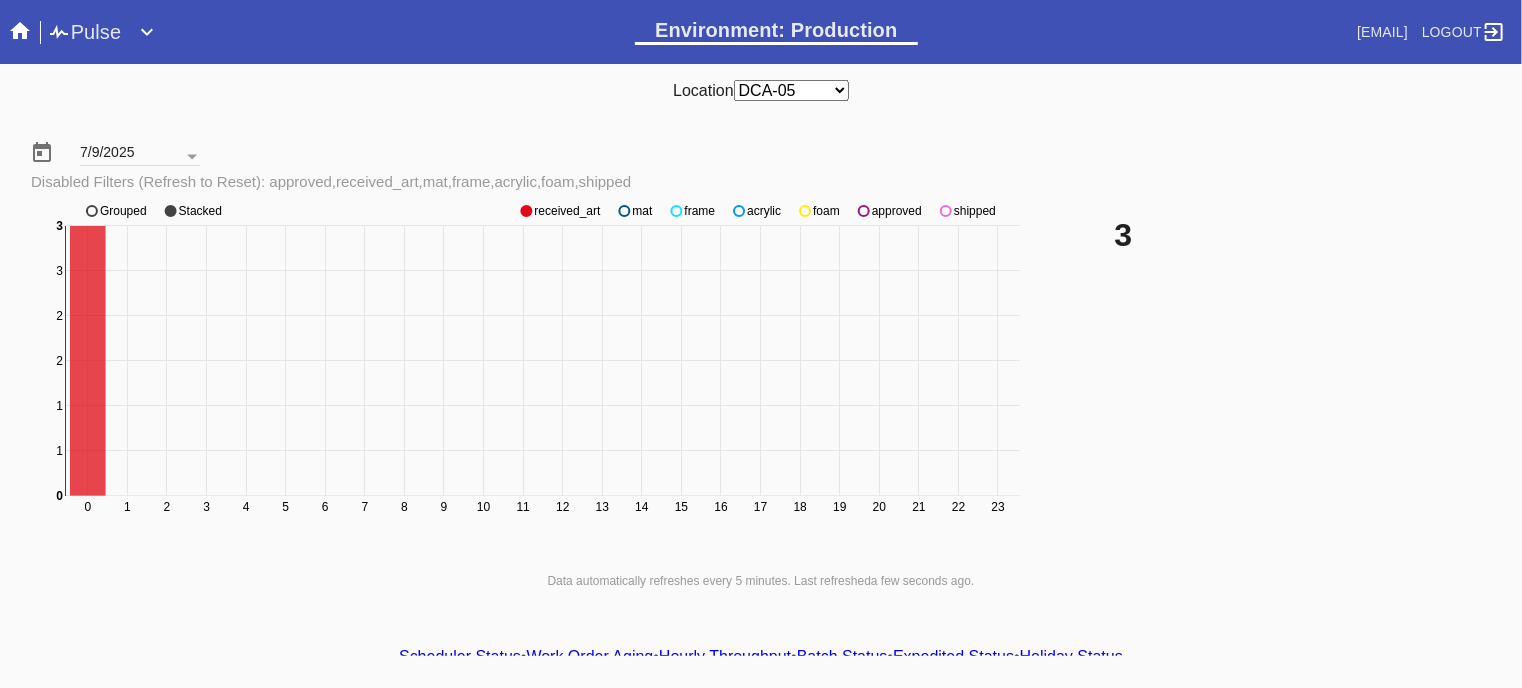 click on "approved" at bounding box center (567, 211) 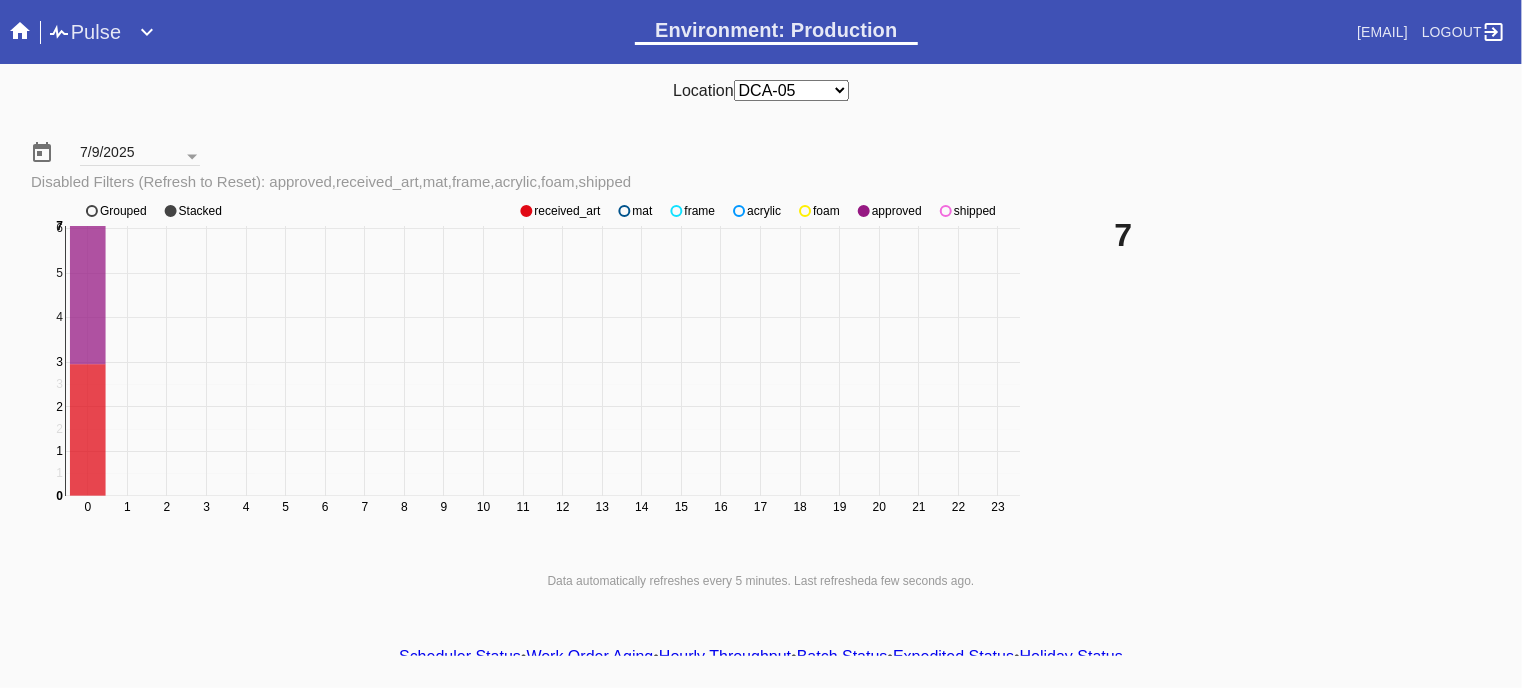 click on "approved" at bounding box center (567, 211) 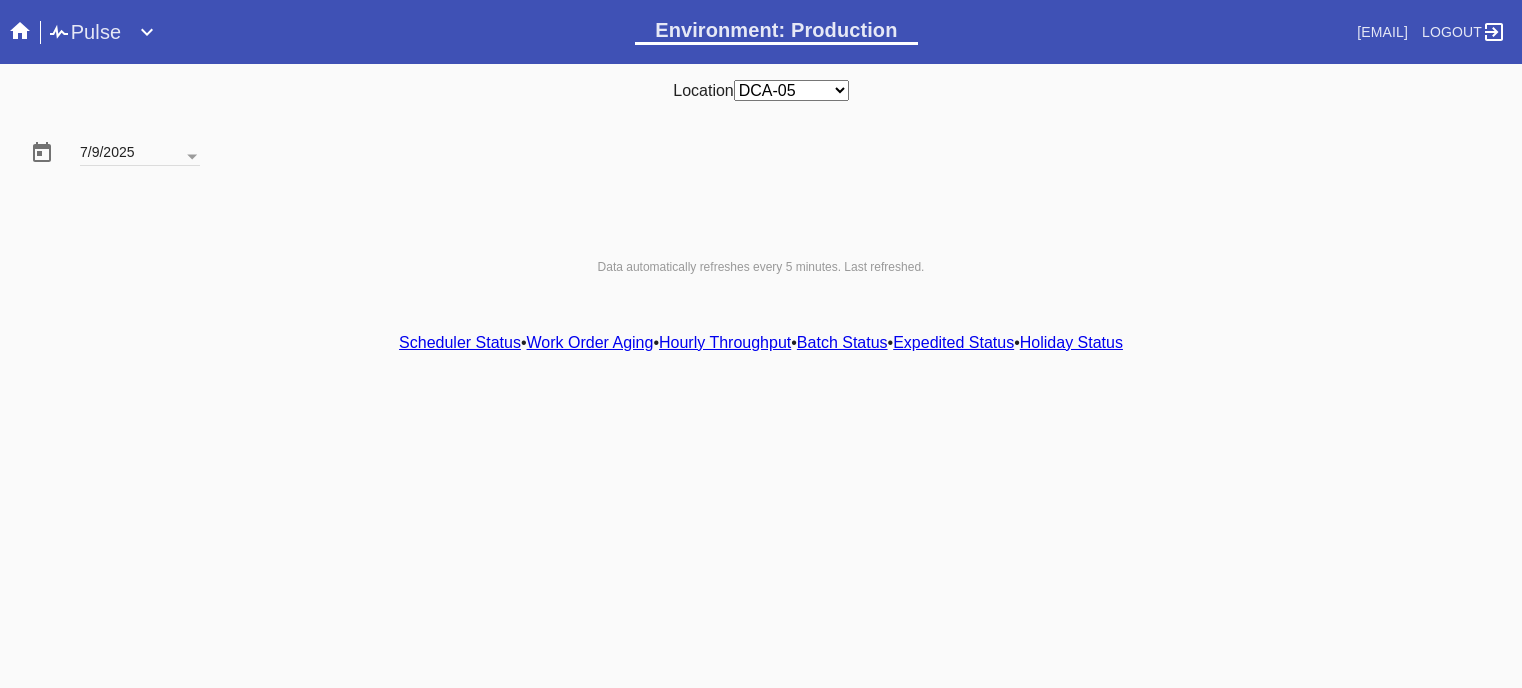 scroll, scrollTop: 0, scrollLeft: 0, axis: both 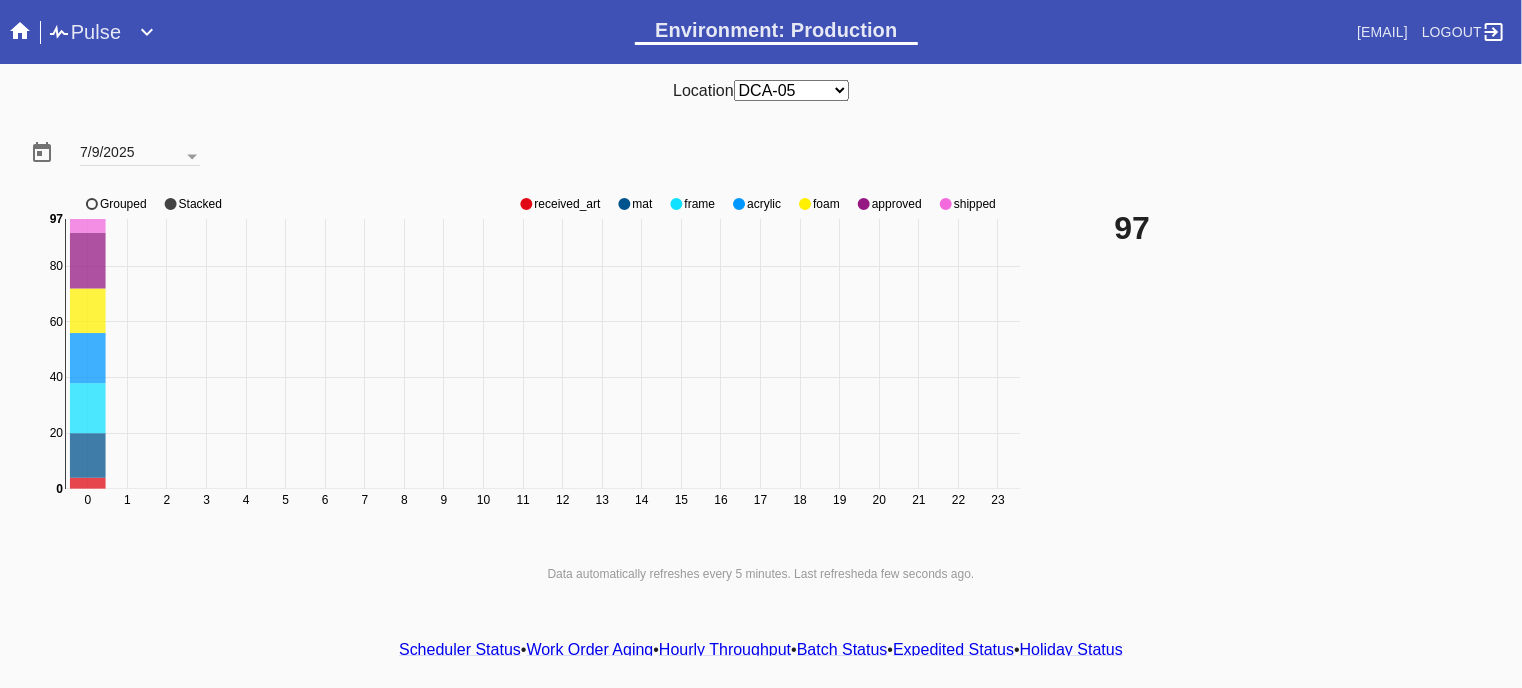 click on "approved" at bounding box center (567, 204) 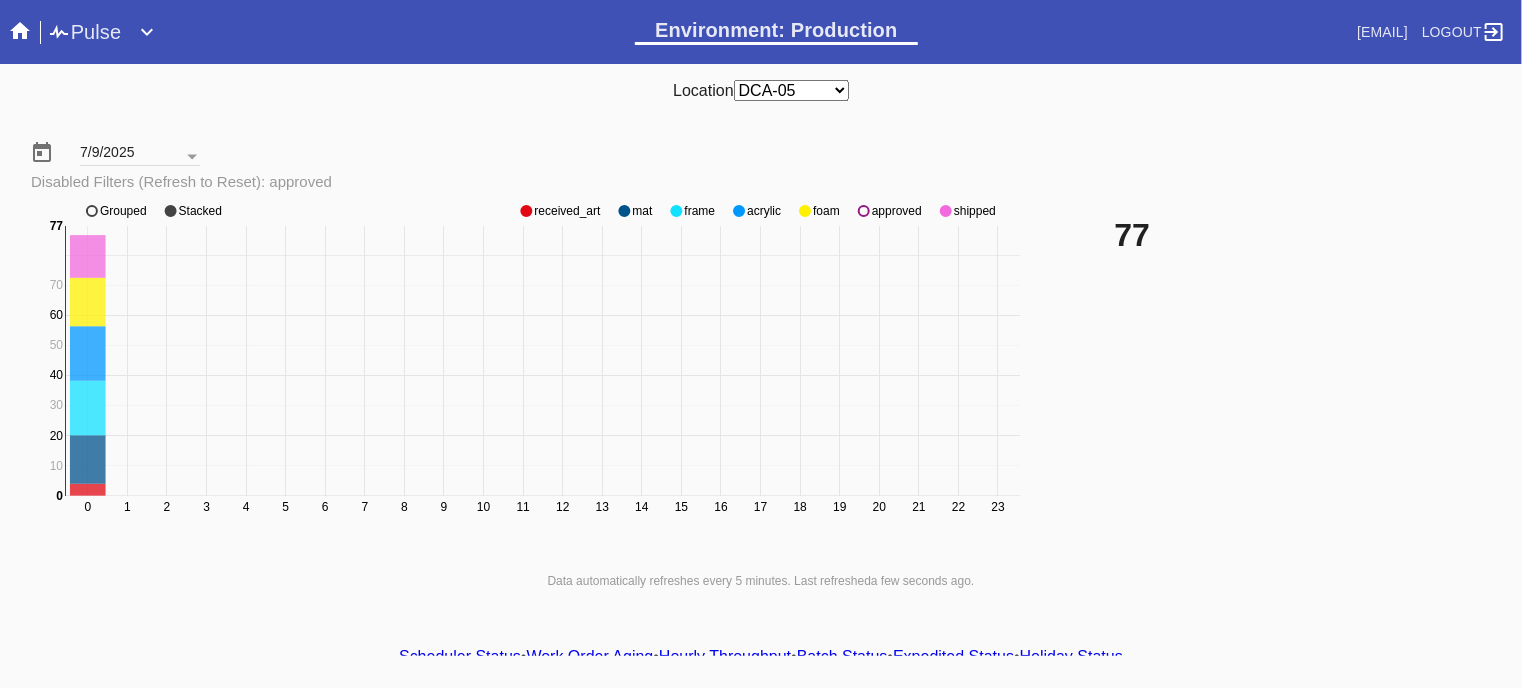click on "approved" at bounding box center [567, 211] 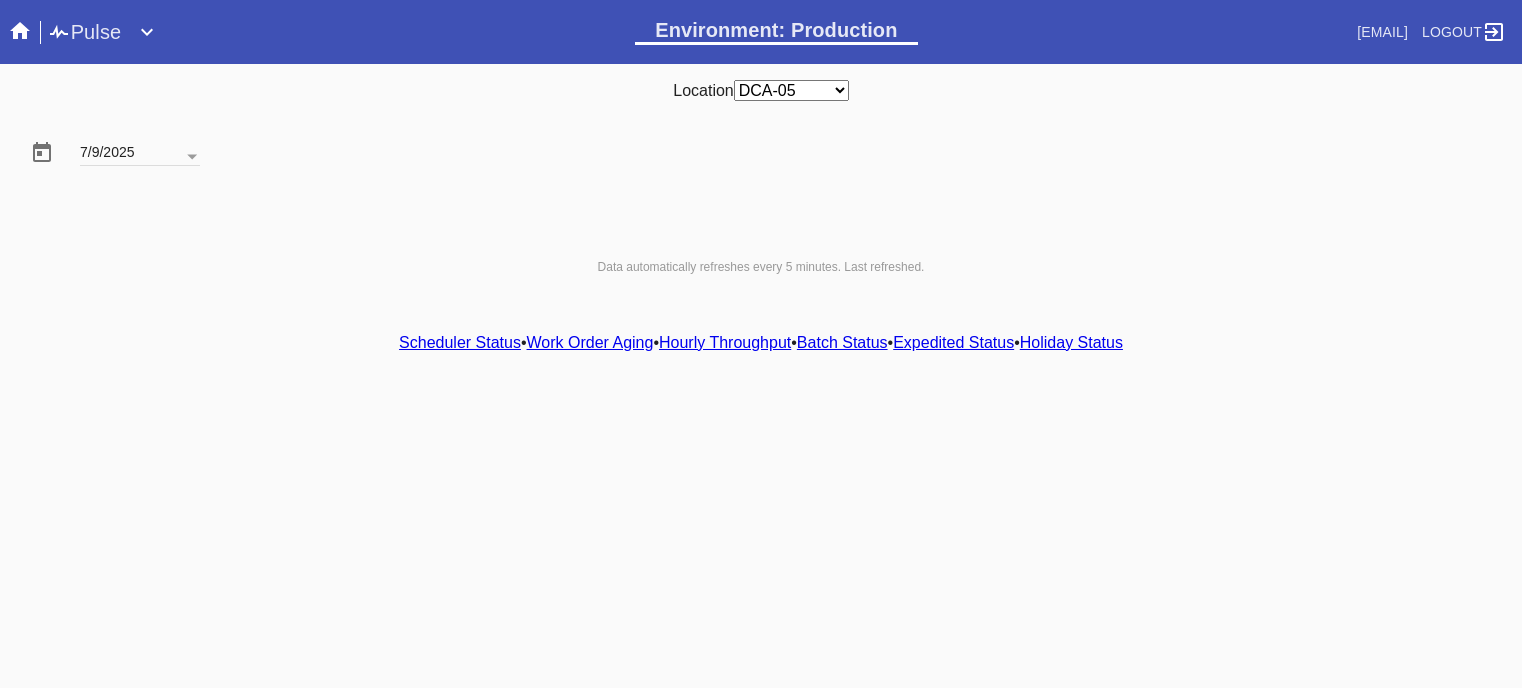 scroll, scrollTop: 0, scrollLeft: 0, axis: both 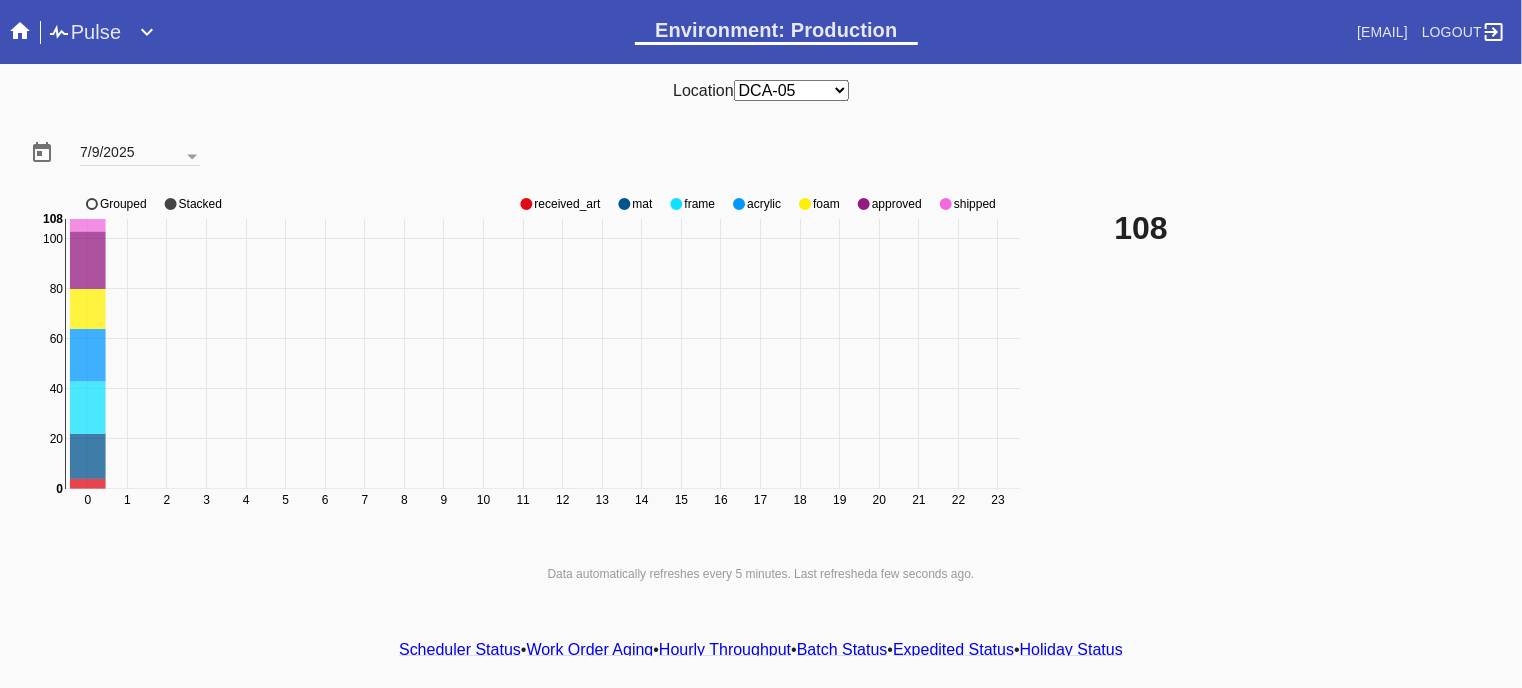 click on "approved" at bounding box center [567, 204] 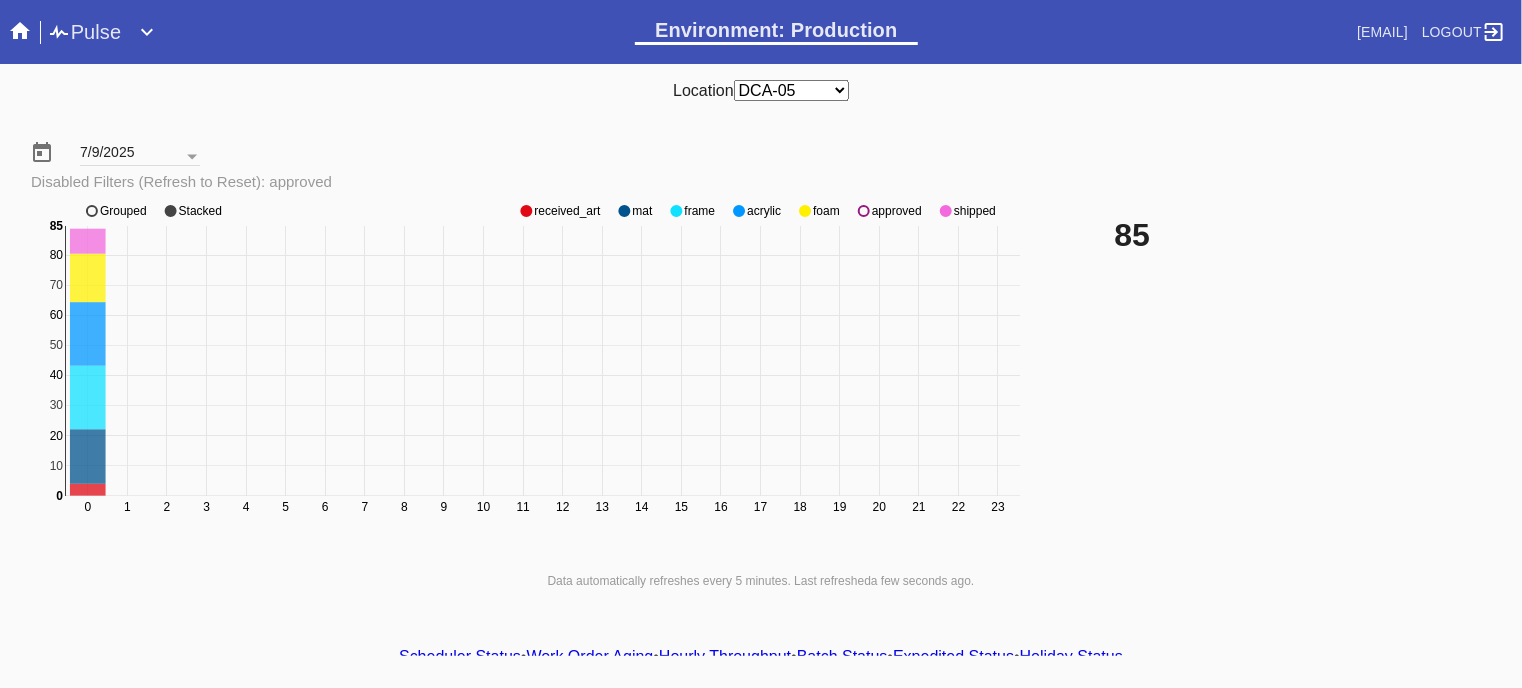 click on "approved" at bounding box center (567, 211) 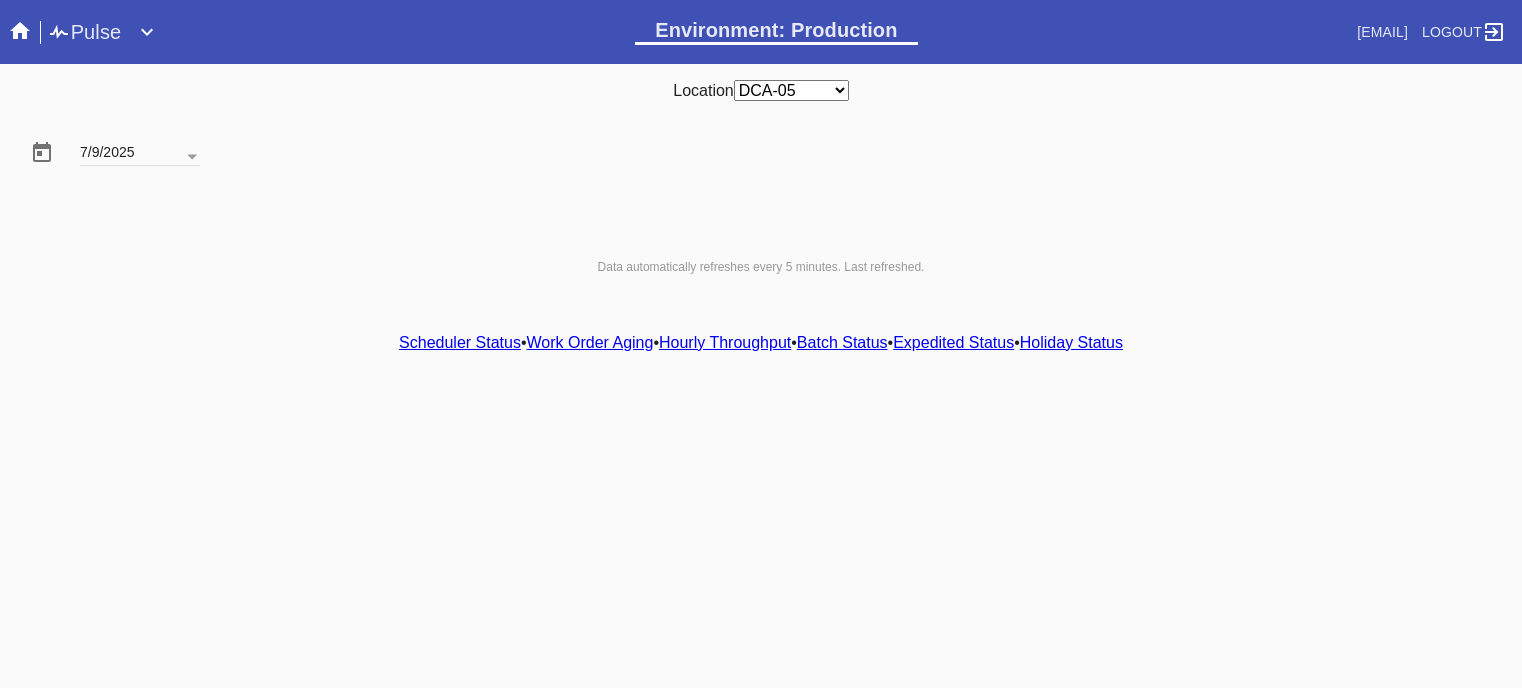 scroll, scrollTop: 0, scrollLeft: 0, axis: both 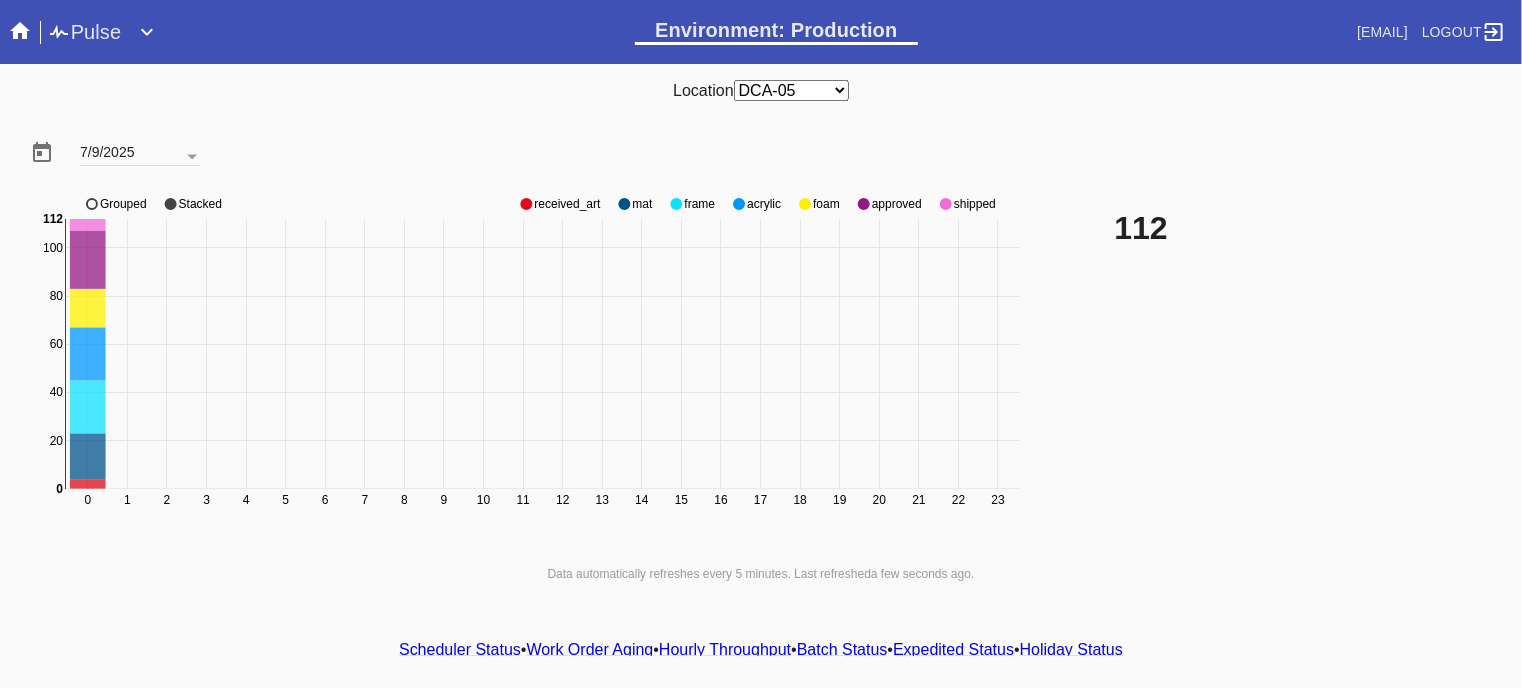 click on "approved" at bounding box center [567, 204] 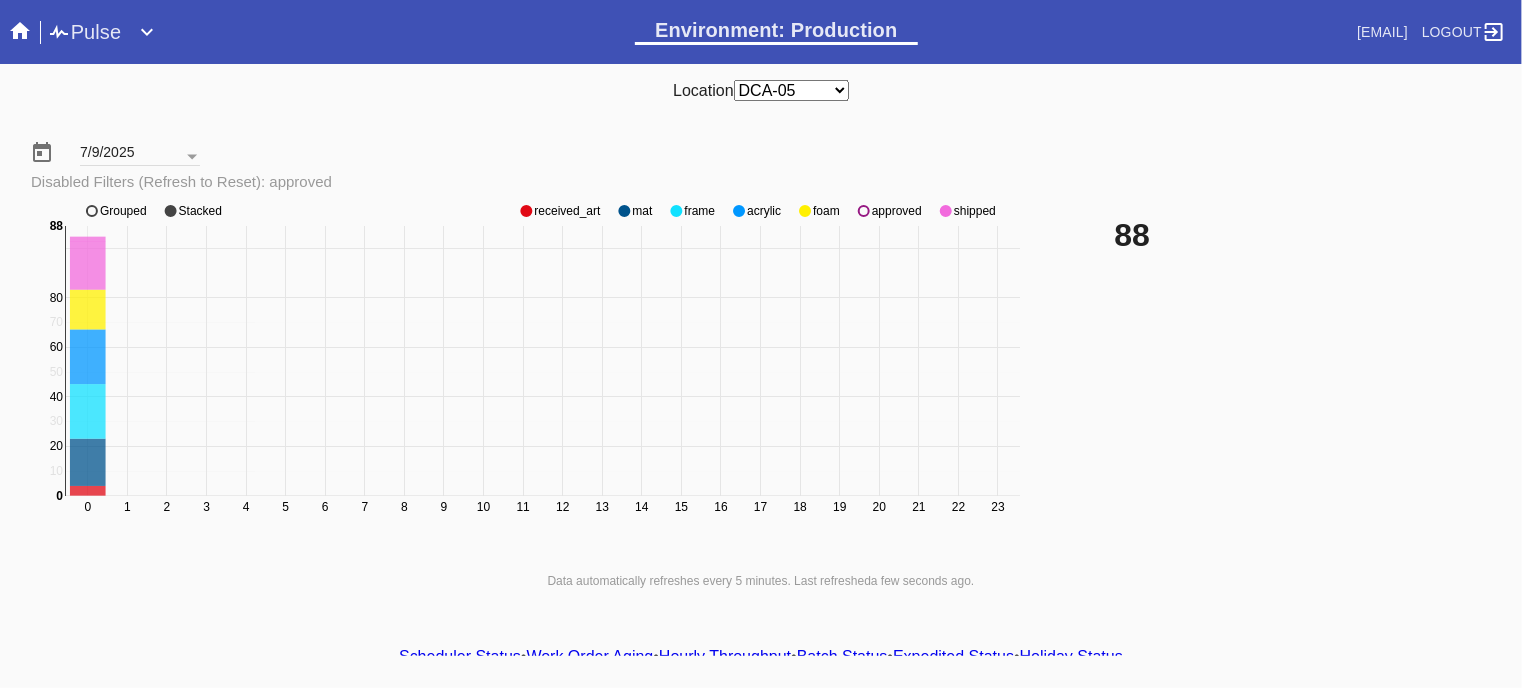 click on "approved" at bounding box center [567, 211] 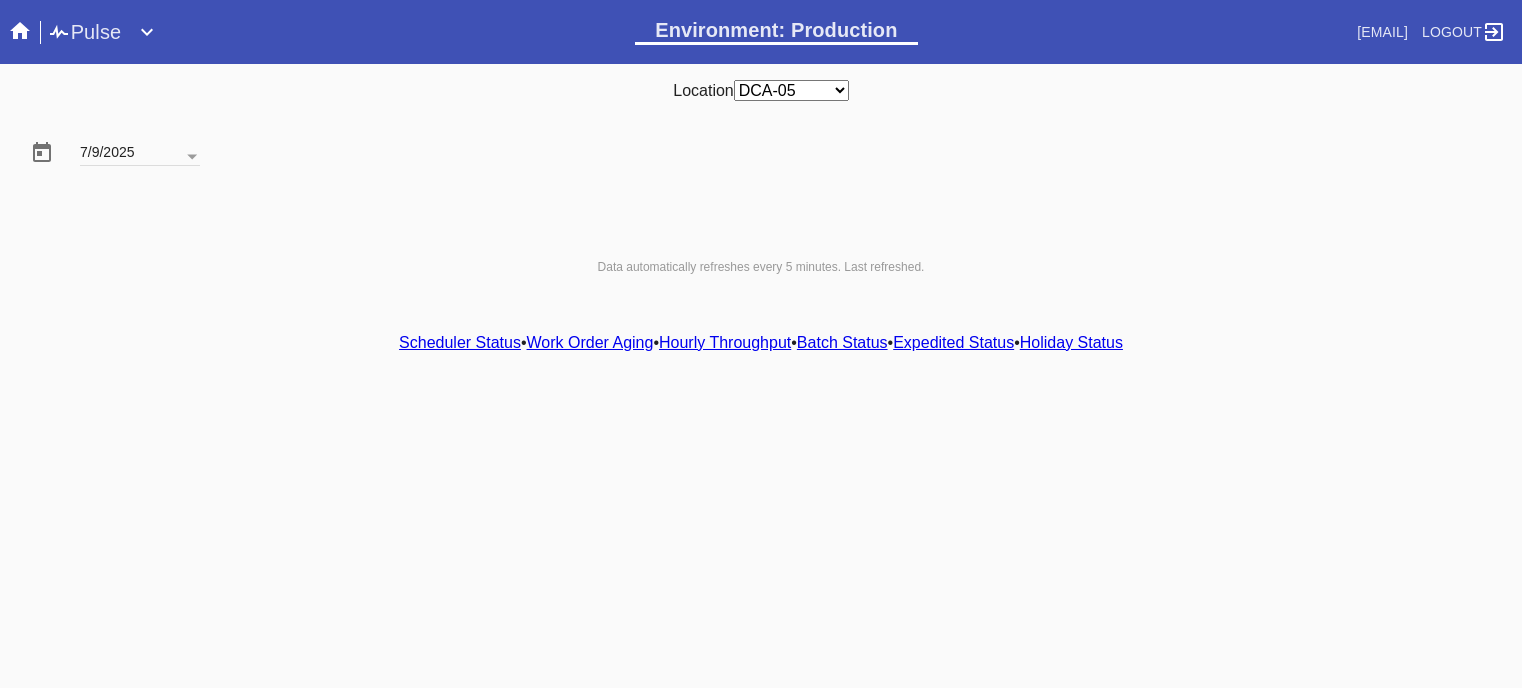 scroll, scrollTop: 0, scrollLeft: 0, axis: both 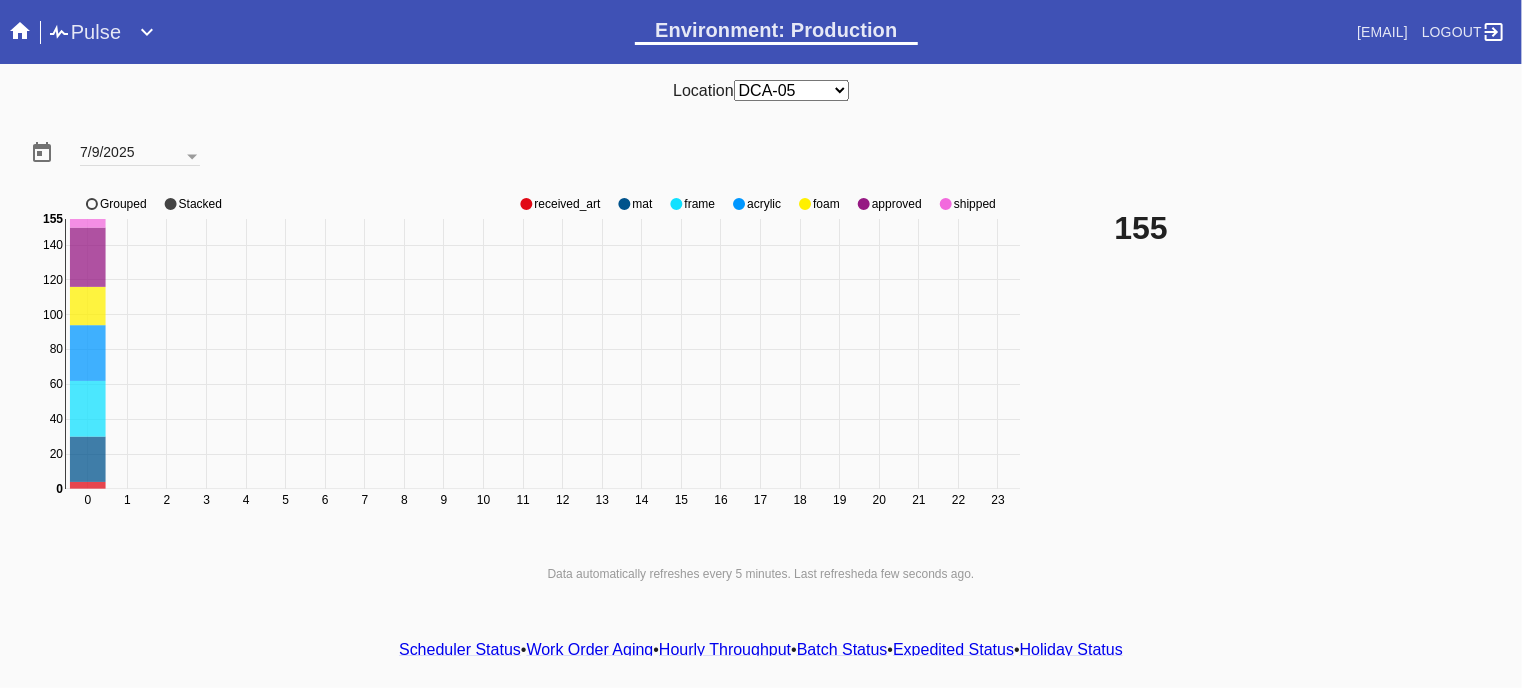 click on "approved" at bounding box center (567, 204) 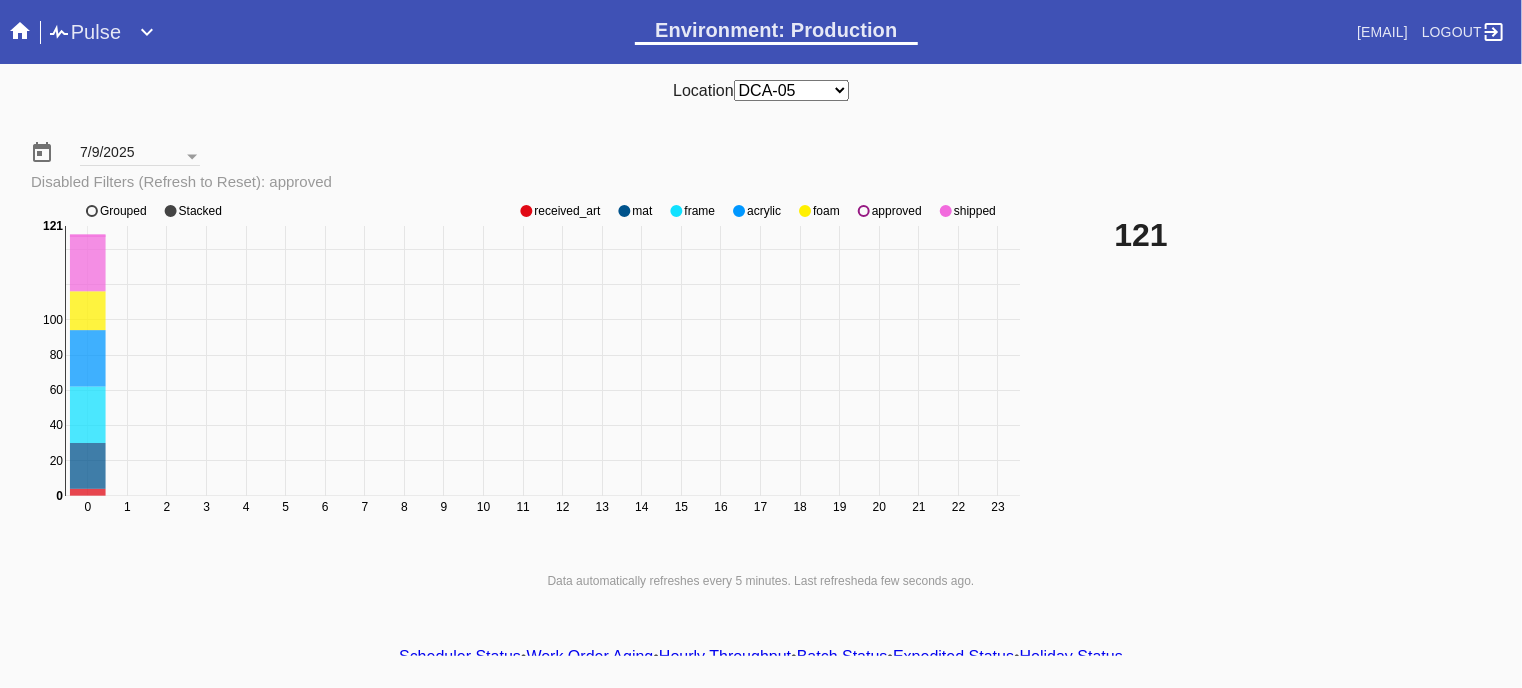 click on "approved" at bounding box center [567, 211] 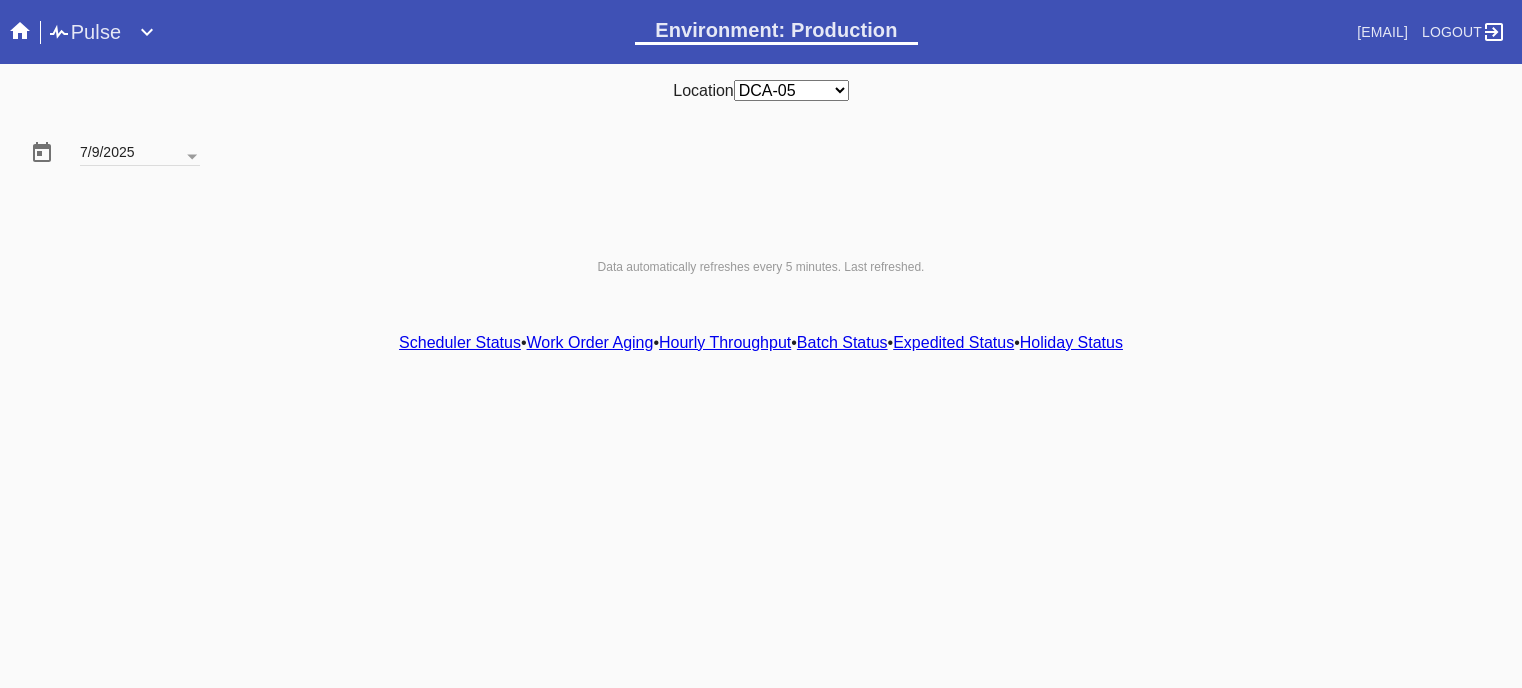 scroll, scrollTop: 0, scrollLeft: 0, axis: both 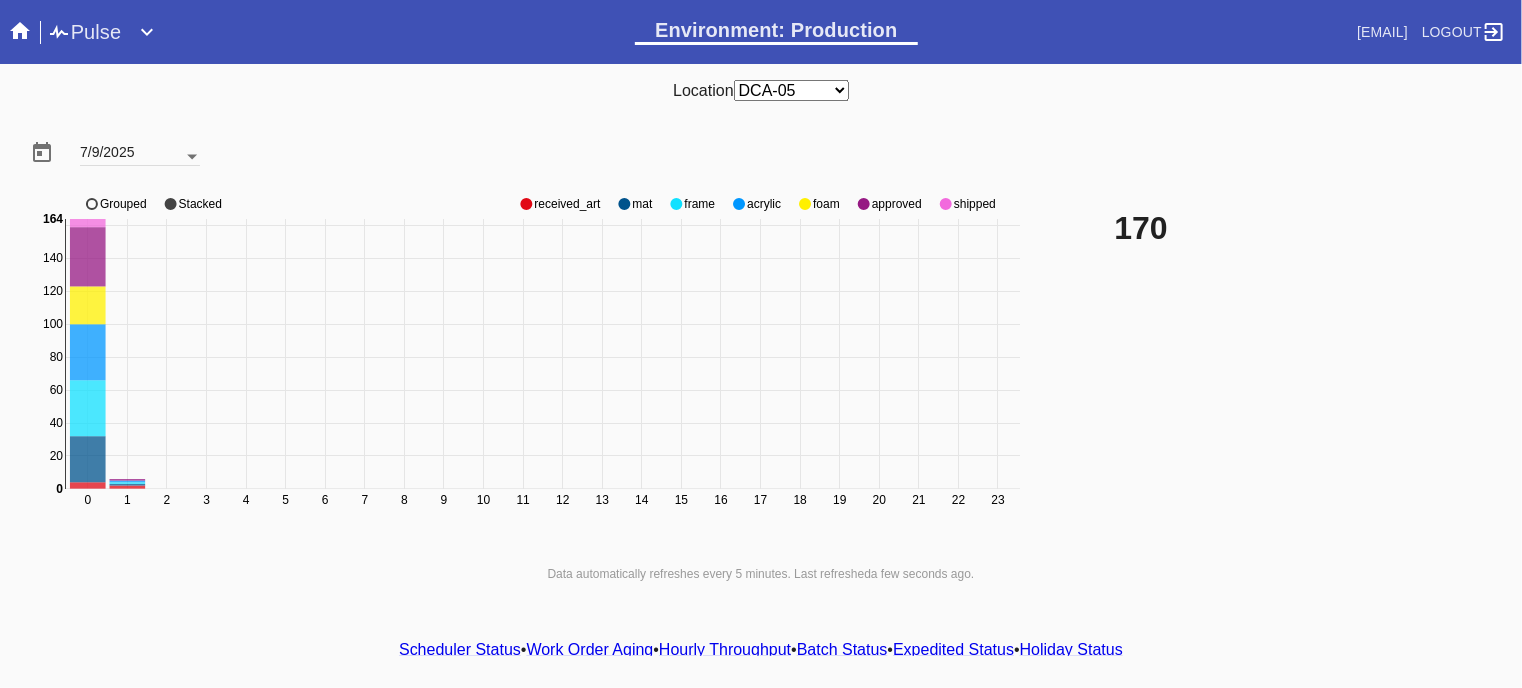 click at bounding box center [192, 157] 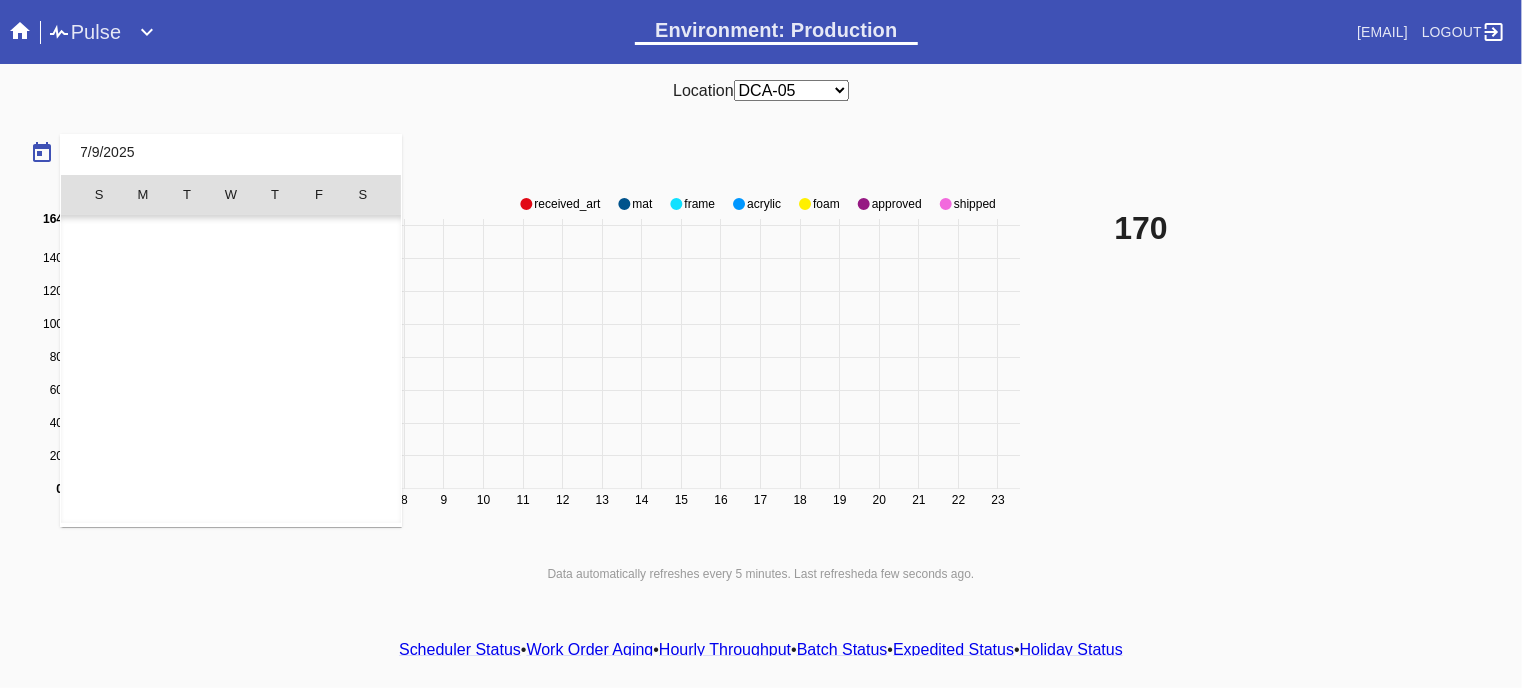 scroll, scrollTop: 462690, scrollLeft: 0, axis: vertical 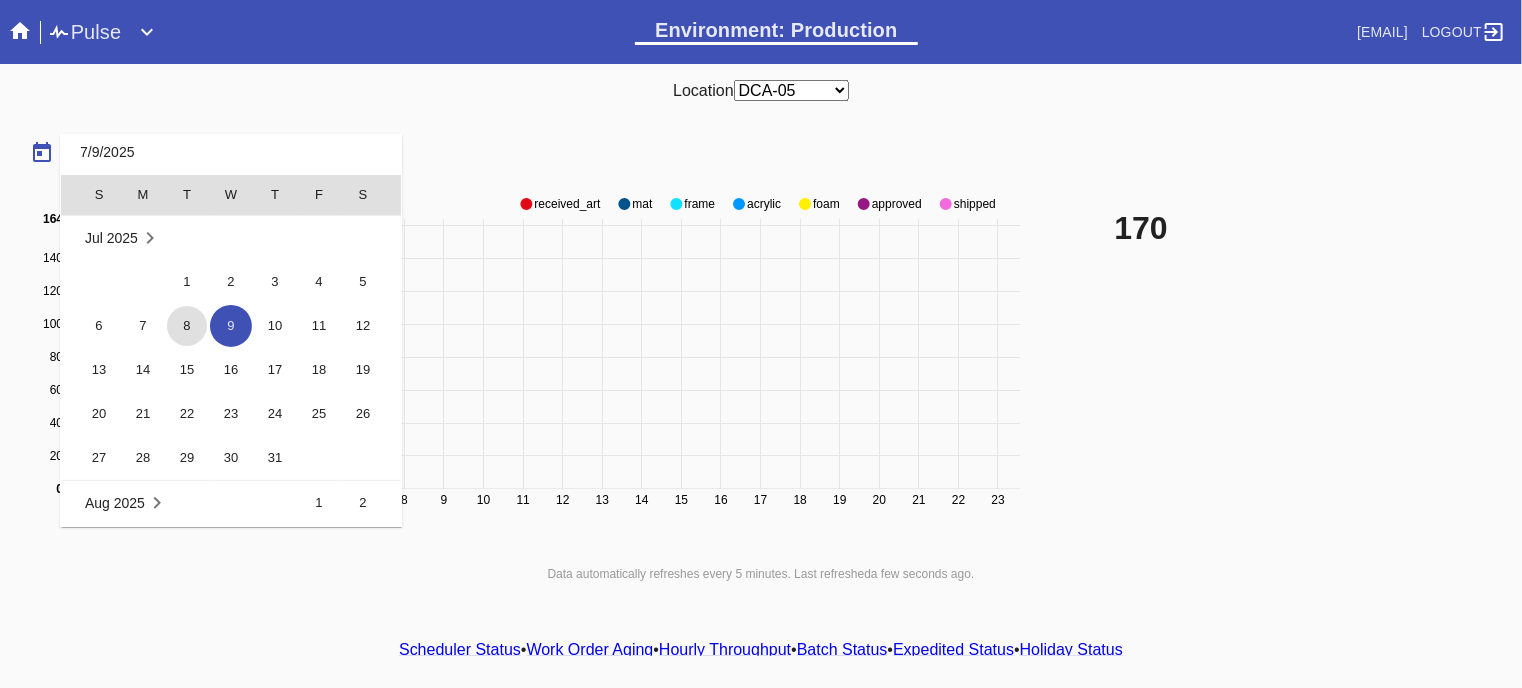 click on "8" at bounding box center [187, 326] 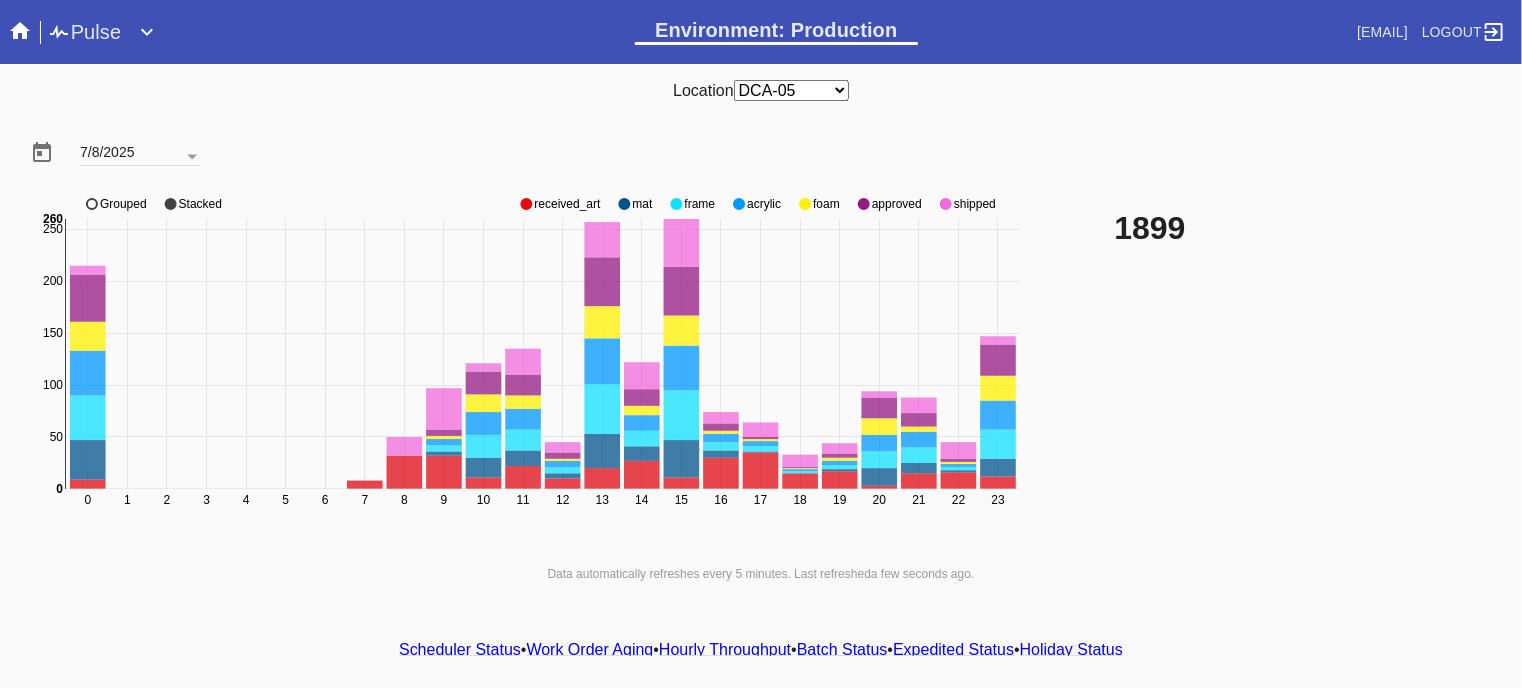 click on "received_art" at bounding box center [567, 204] 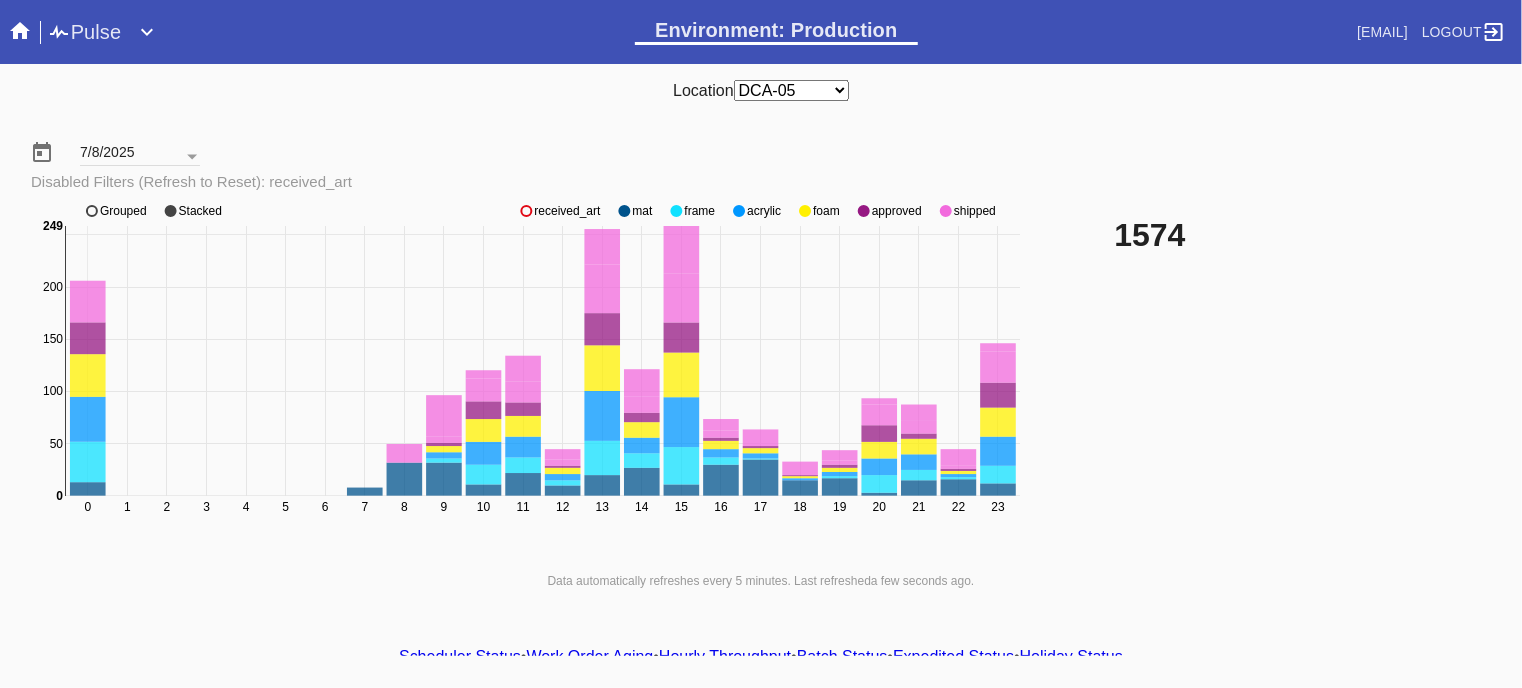 click on "received_art" at bounding box center [567, 211] 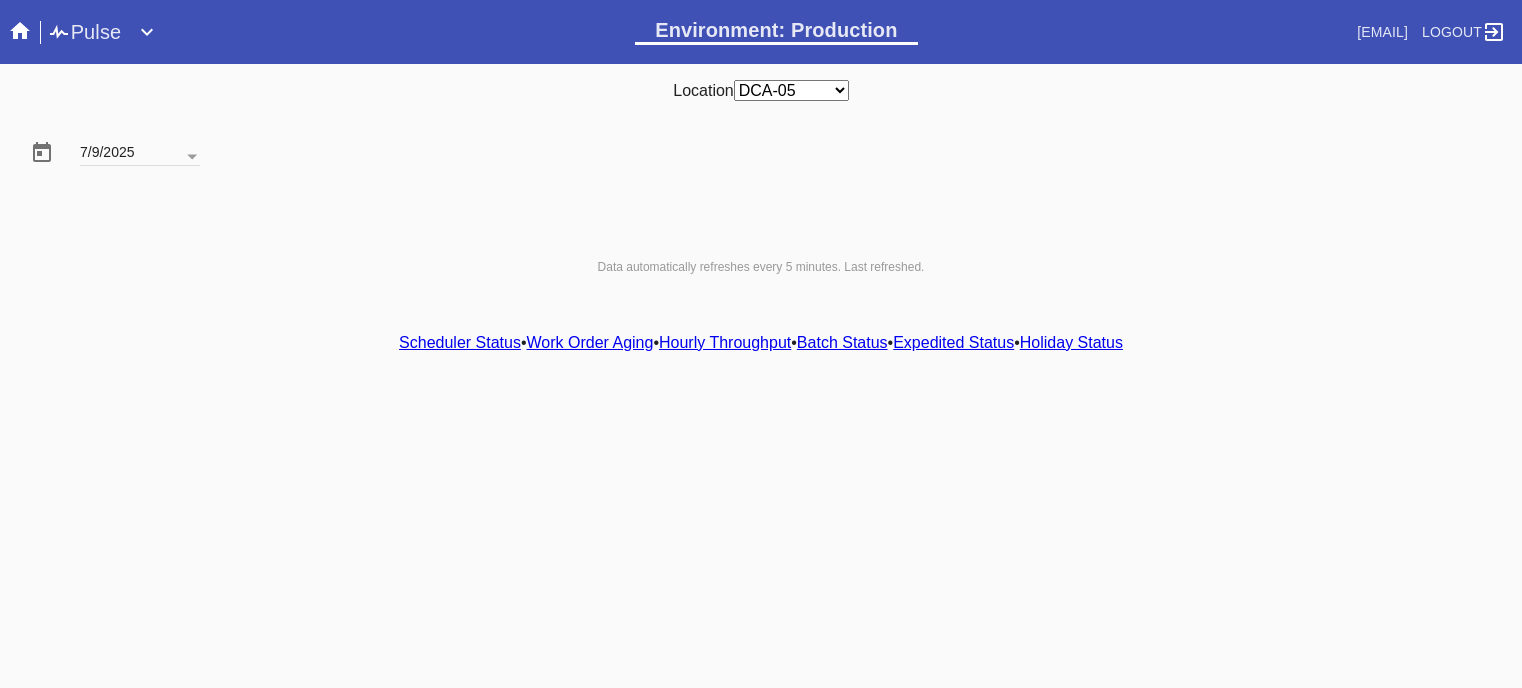 scroll, scrollTop: 0, scrollLeft: 0, axis: both 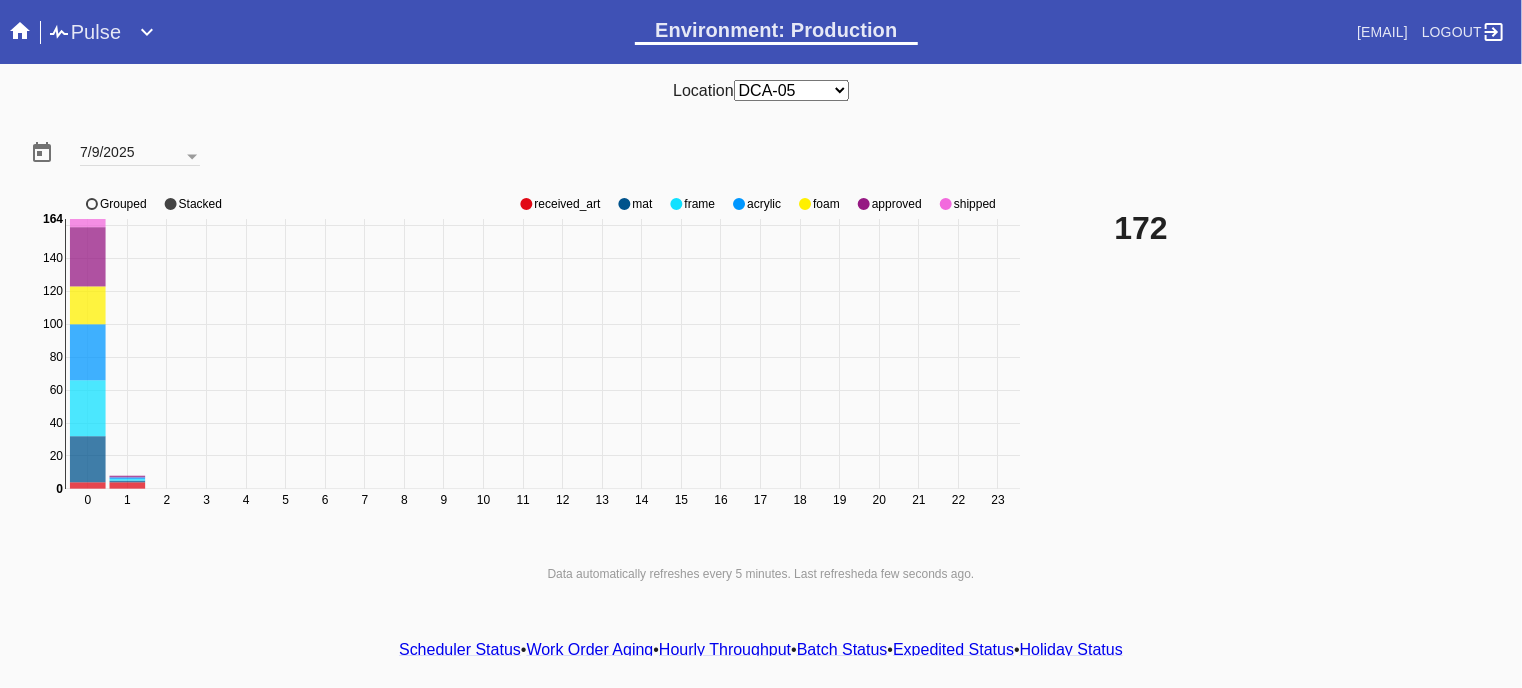 click on "received_art" at bounding box center (567, 204) 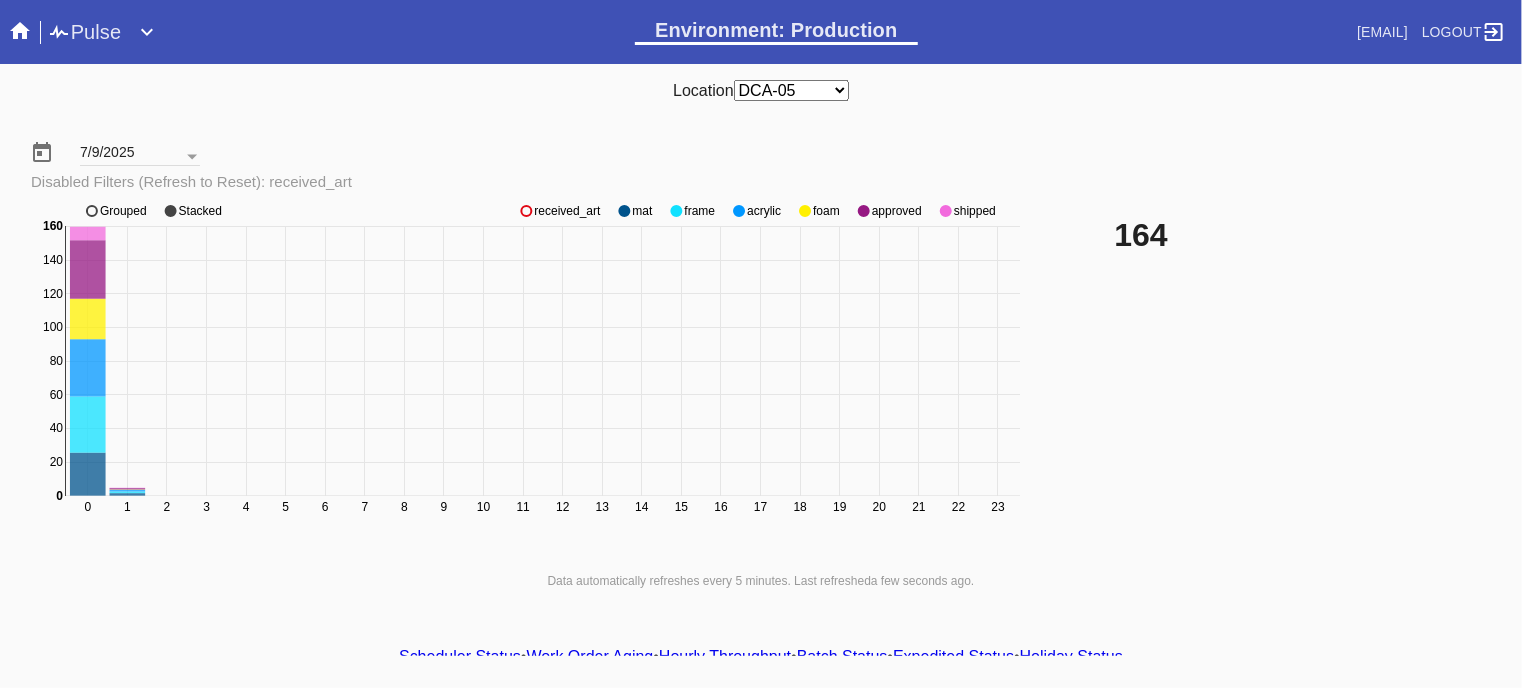 click on "0 1 2 3 4 5 6 7 8 9 10 11 12 13 14 15 16 17 18 19 20 21 22 23 0 20 40 60 80 100 120 140 160 0 160 received_art mat frame acrylic foam approved shipped Grouped Stacked" at bounding box center [528, 371] 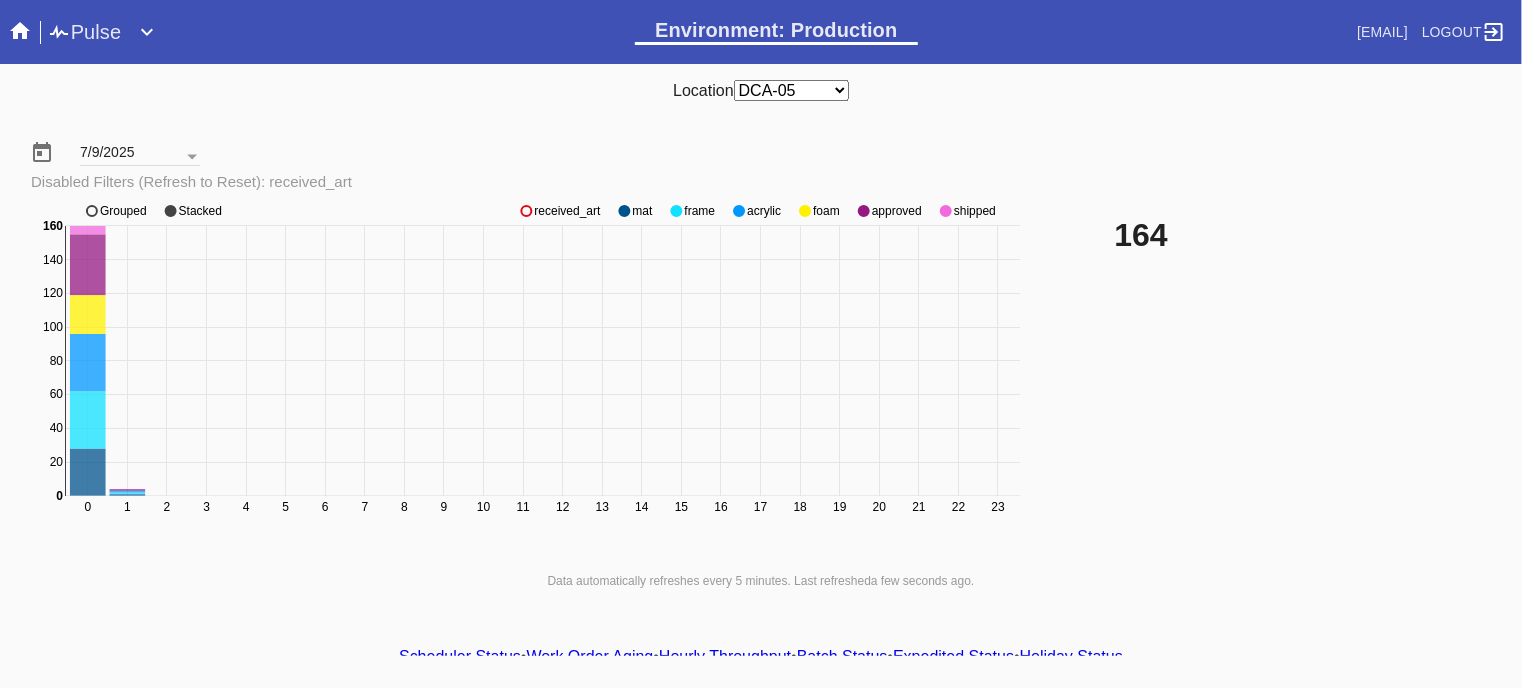 click on "received_art" at bounding box center (567, 211) 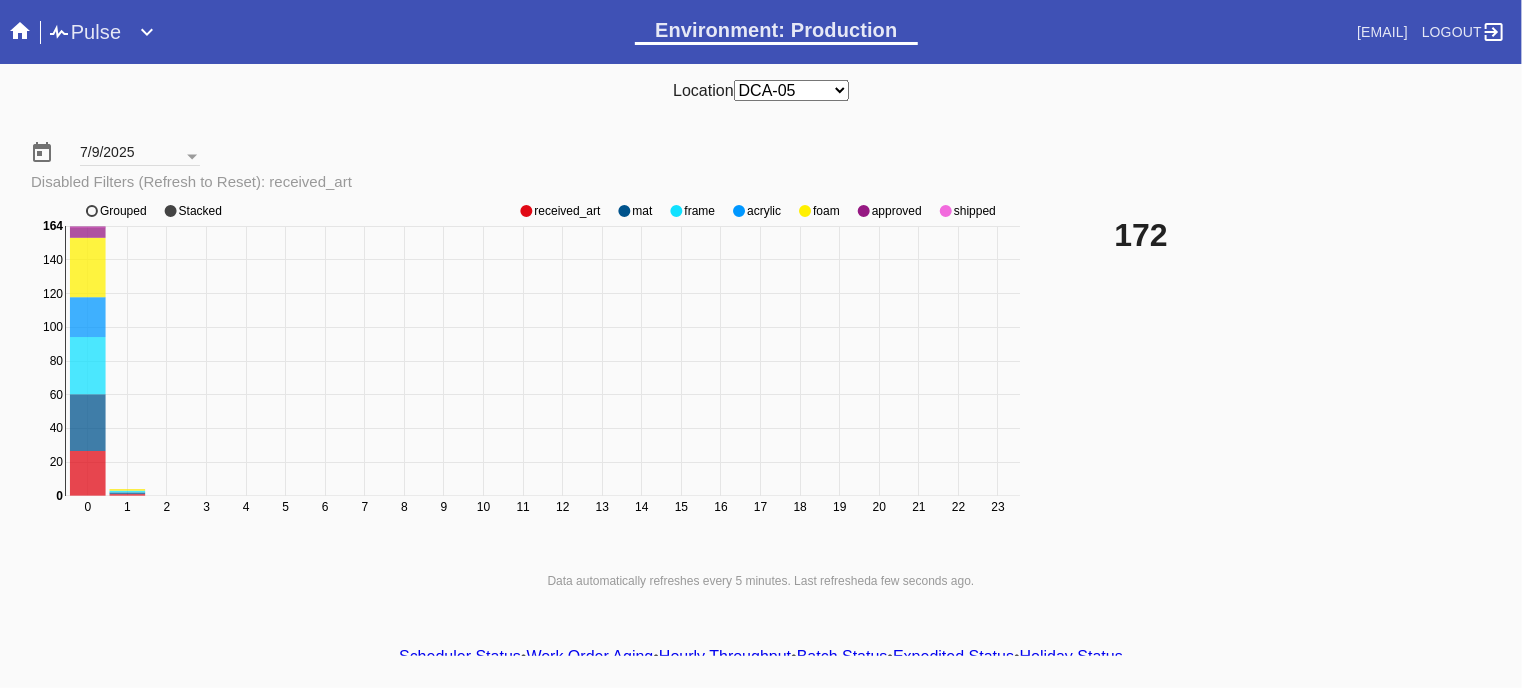 click on "received_art" at bounding box center [567, 211] 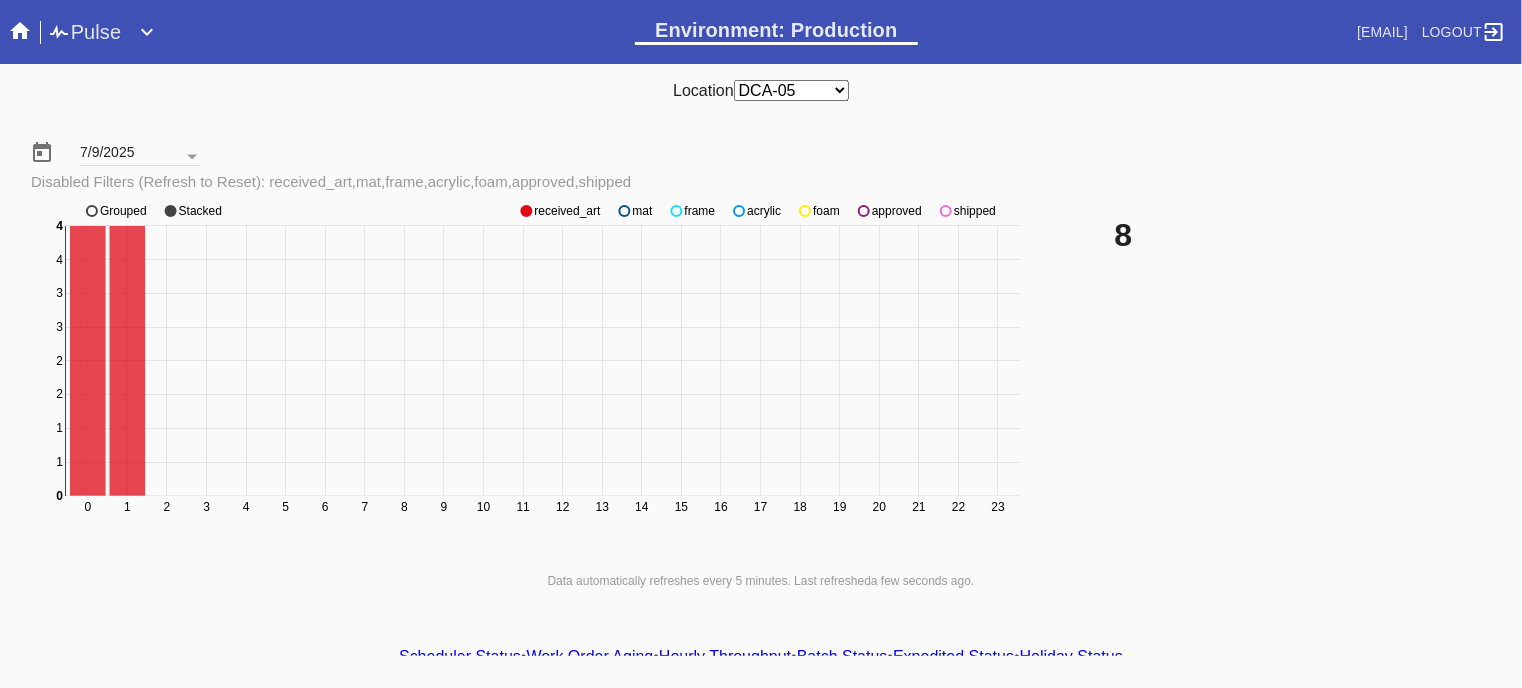 click on "shipped" at bounding box center [567, 211] 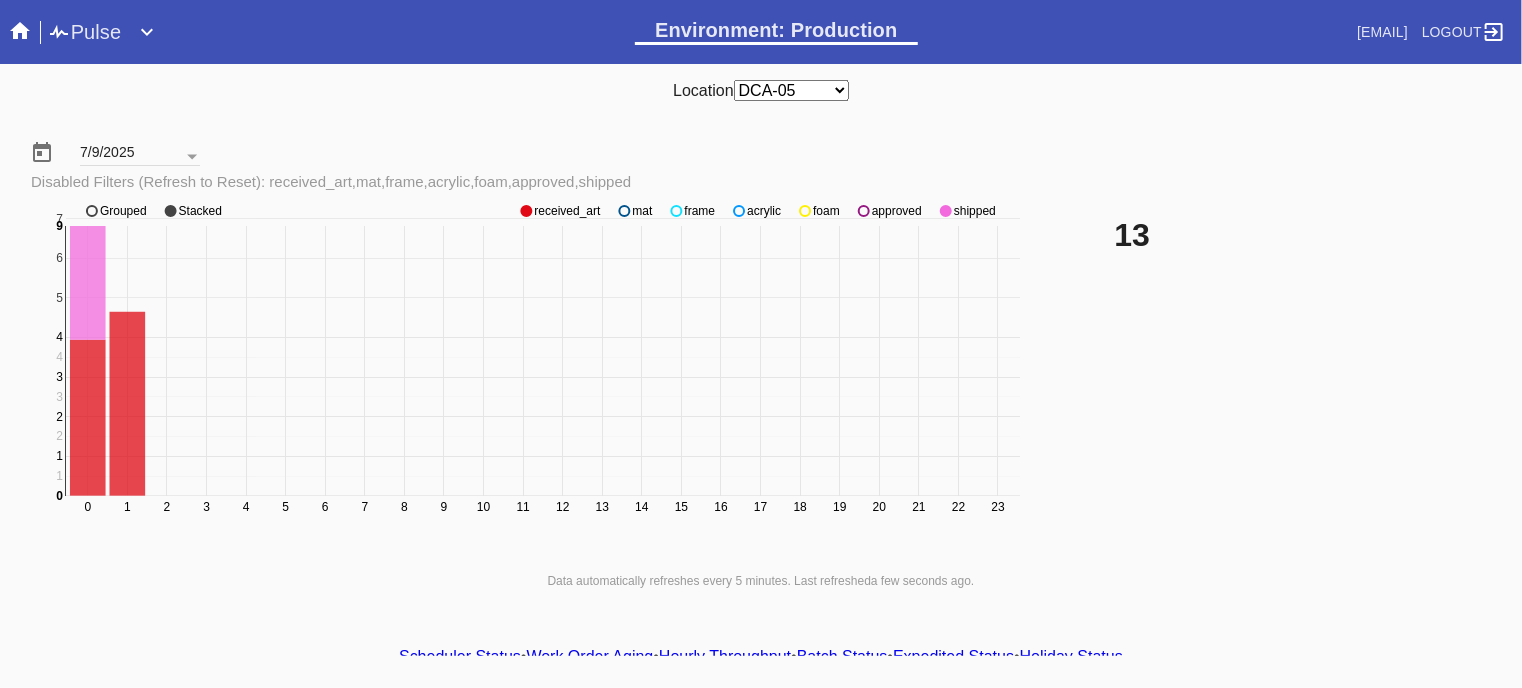 click on "shipped" at bounding box center [567, 211] 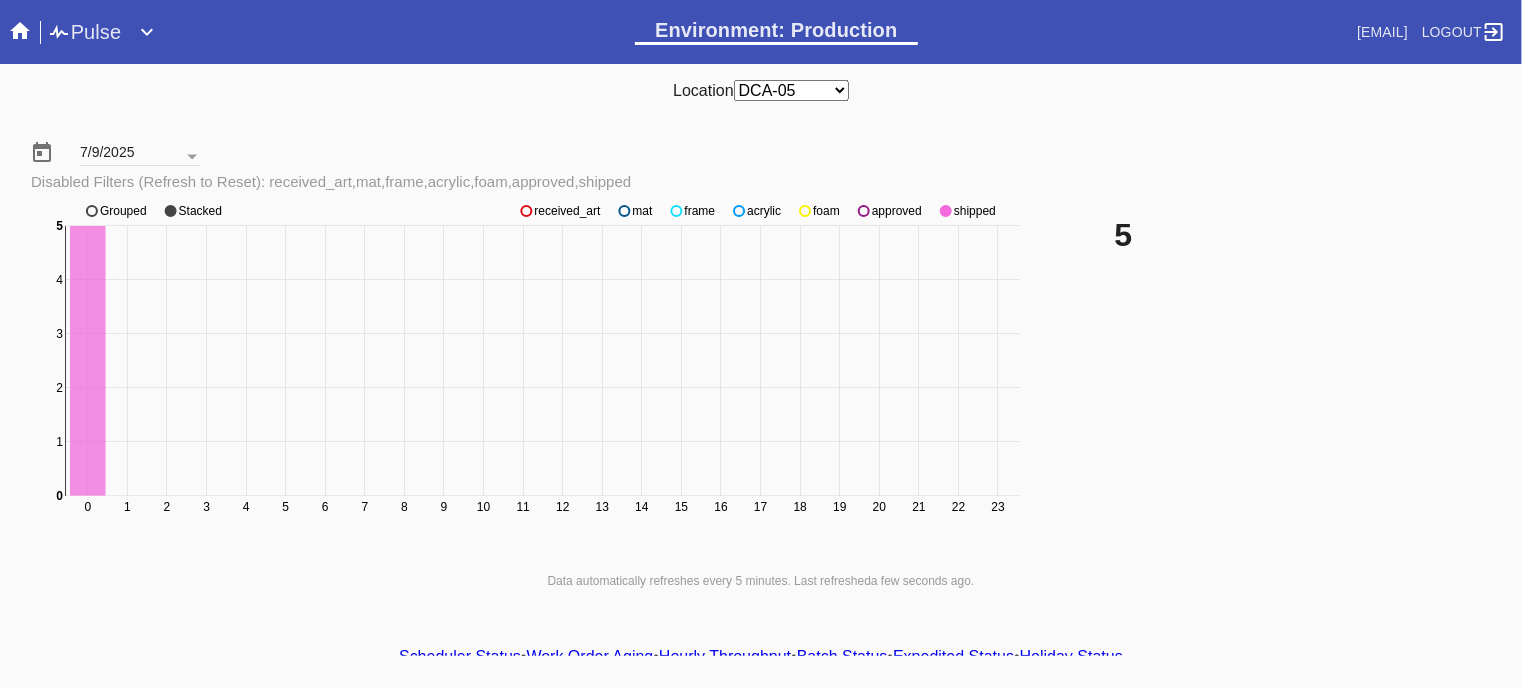 click on "approved" at bounding box center (567, 211) 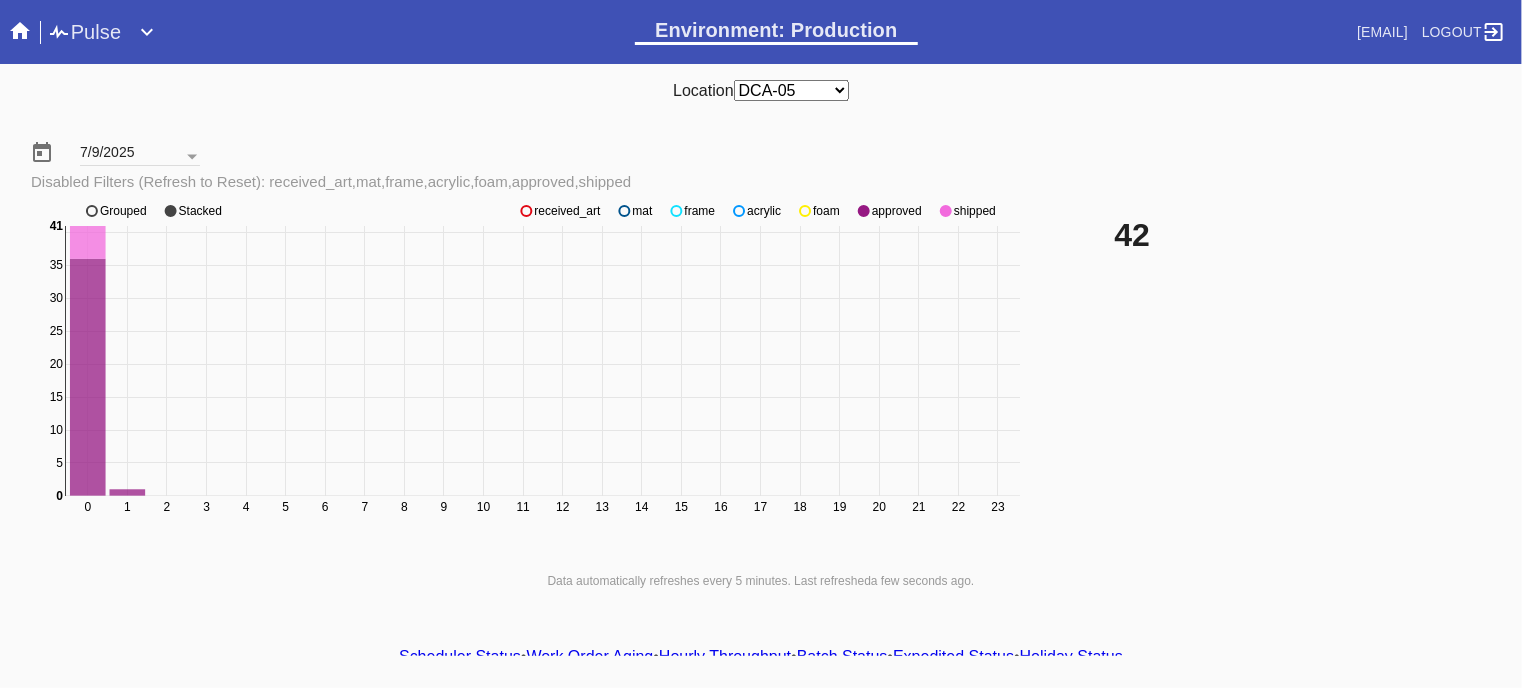 click on "approved" at bounding box center [567, 211] 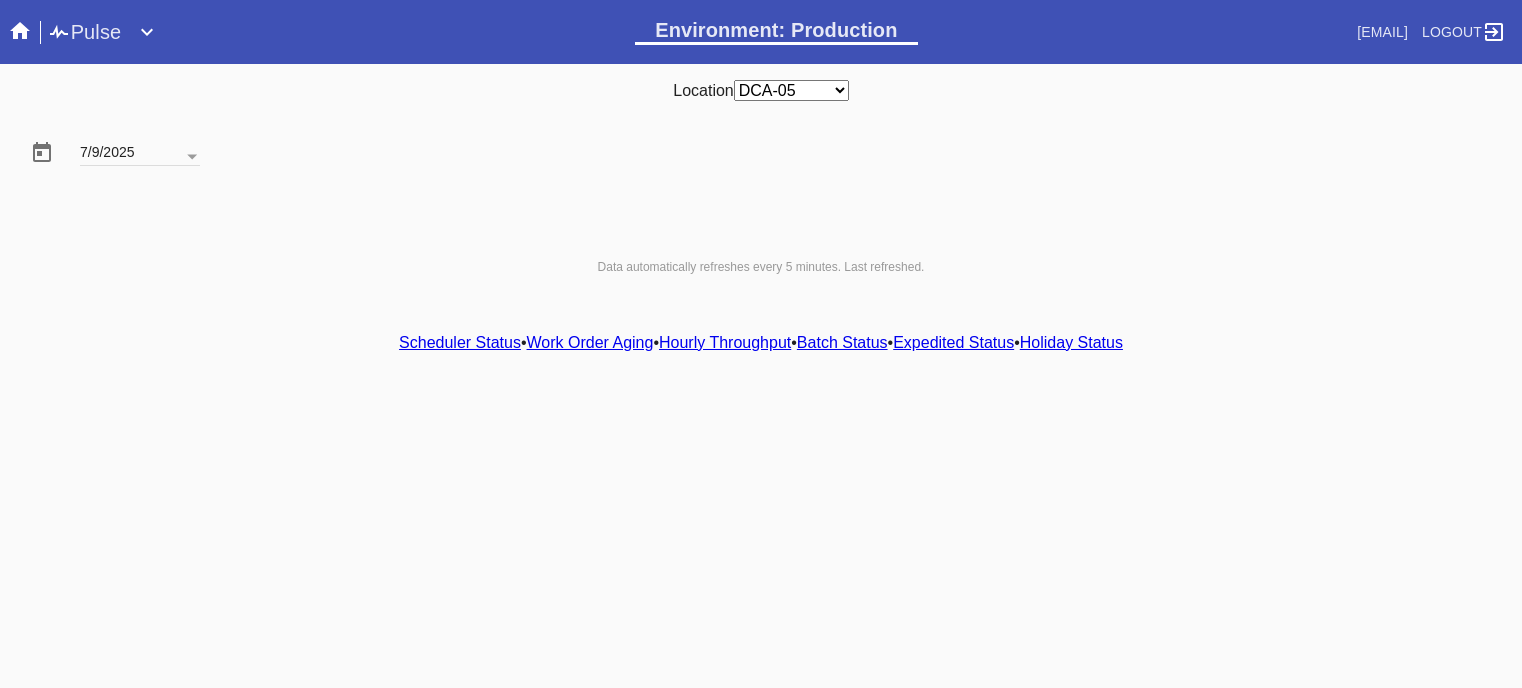 scroll, scrollTop: 0, scrollLeft: 0, axis: both 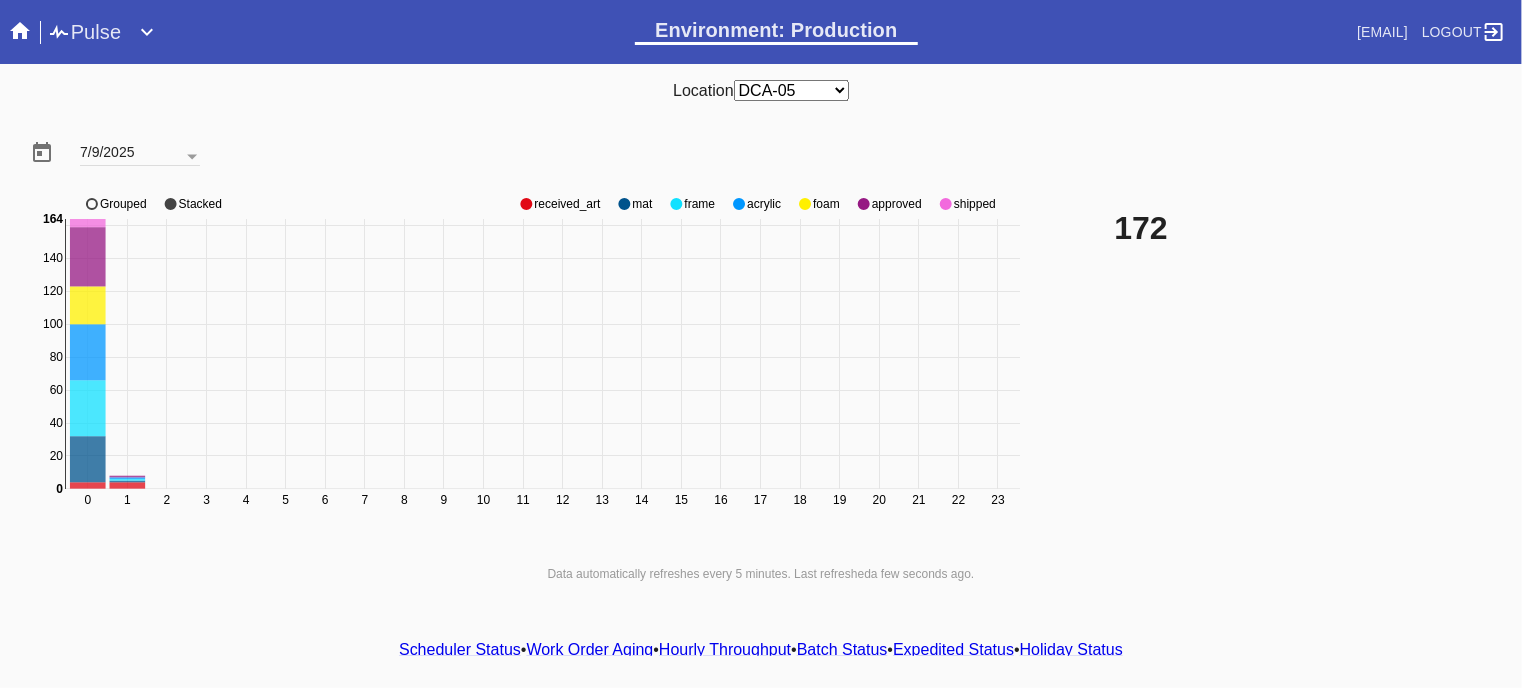 click on "approved" at bounding box center (567, 204) 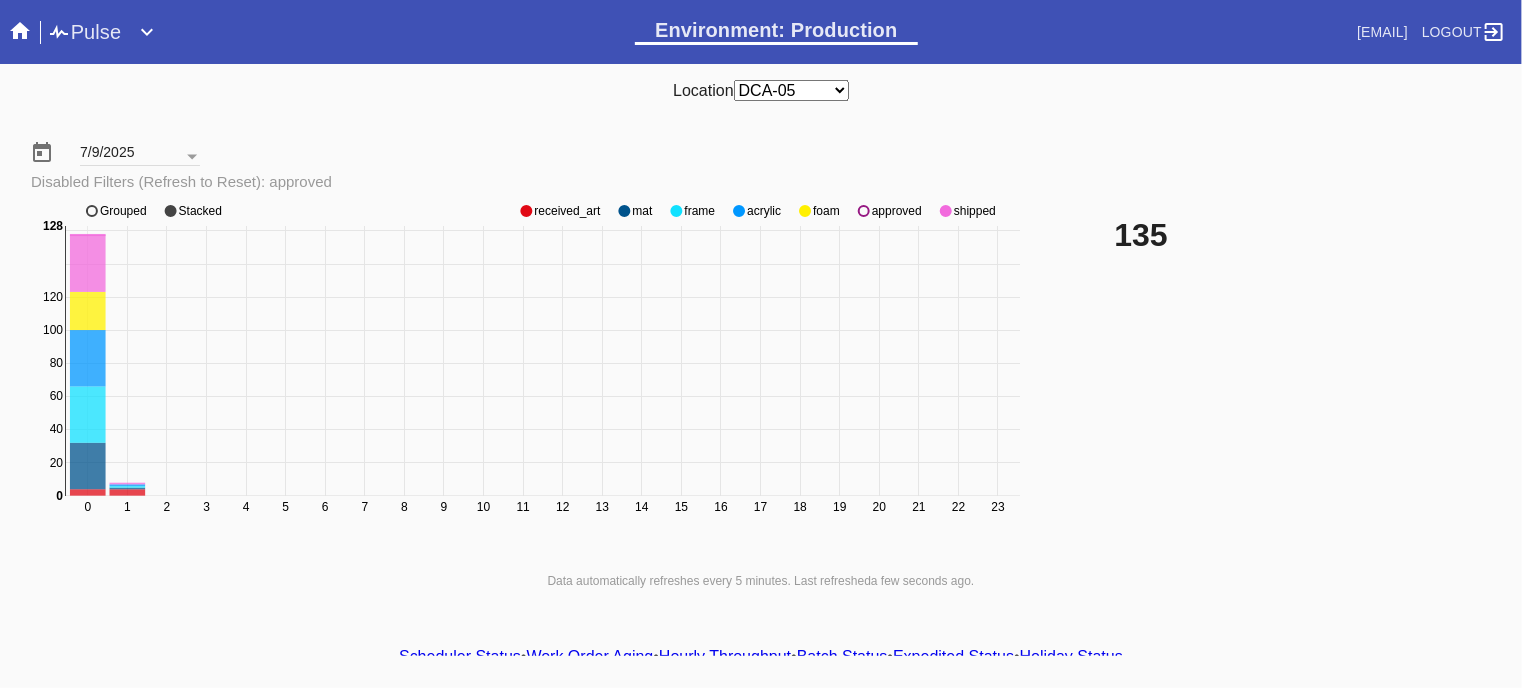click on "approved" at bounding box center [567, 211] 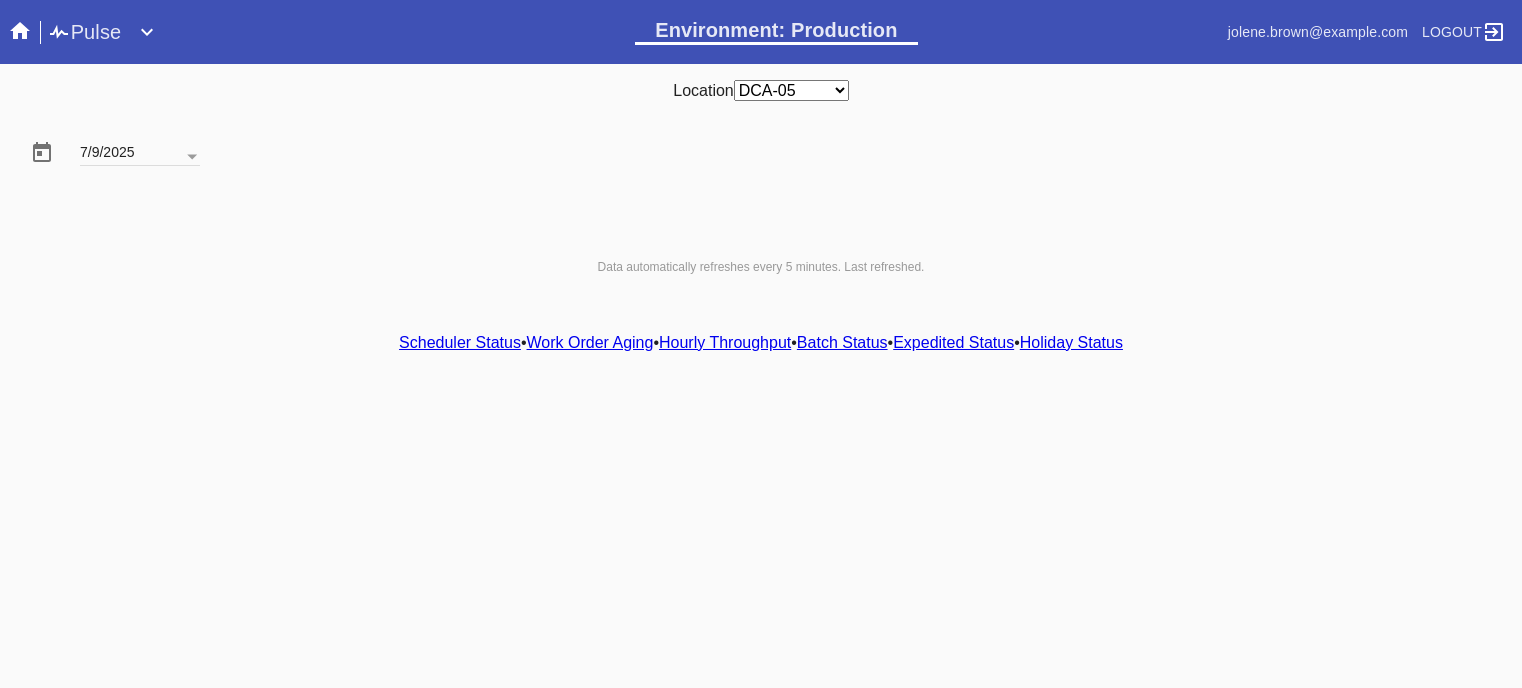 scroll, scrollTop: 0, scrollLeft: 0, axis: both 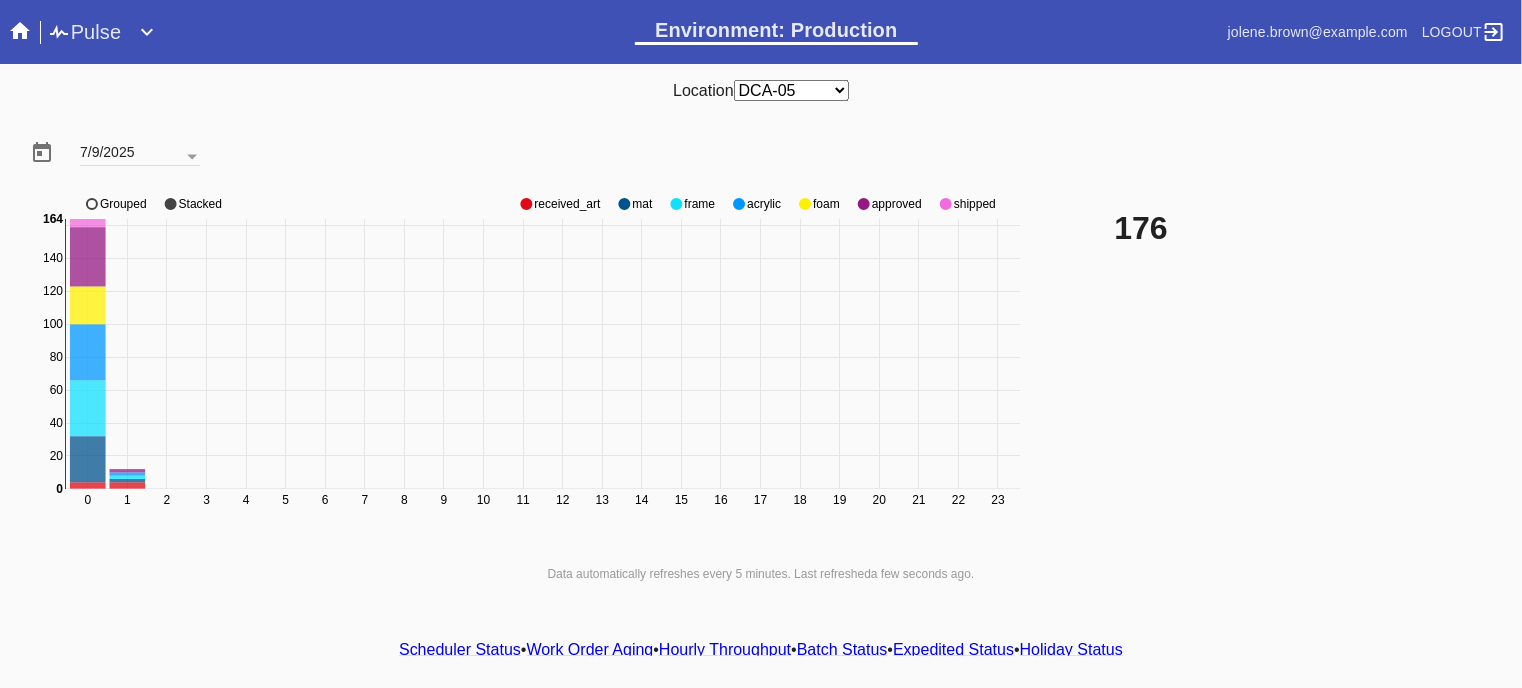 click on "shipped" at bounding box center (567, 204) 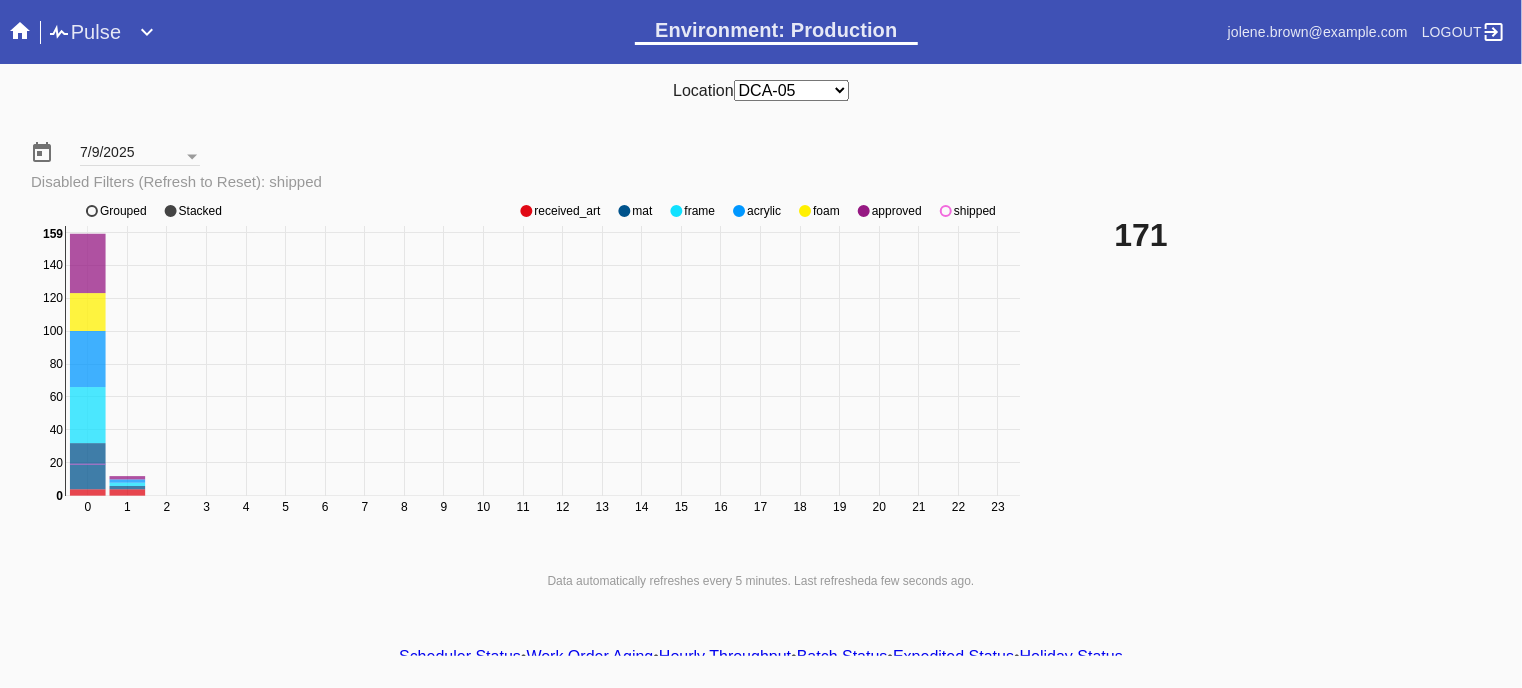 click on "0 1 2 3 4 5 6 7 8 9 10 11 12 13 14 15 16 17 18 19 20 21 22 23 0 20 40 60 80 100 120 140 160 0 159 received_art mat frame acrylic foam approved shipped Grouped Stacked" at bounding box center [528, 371] 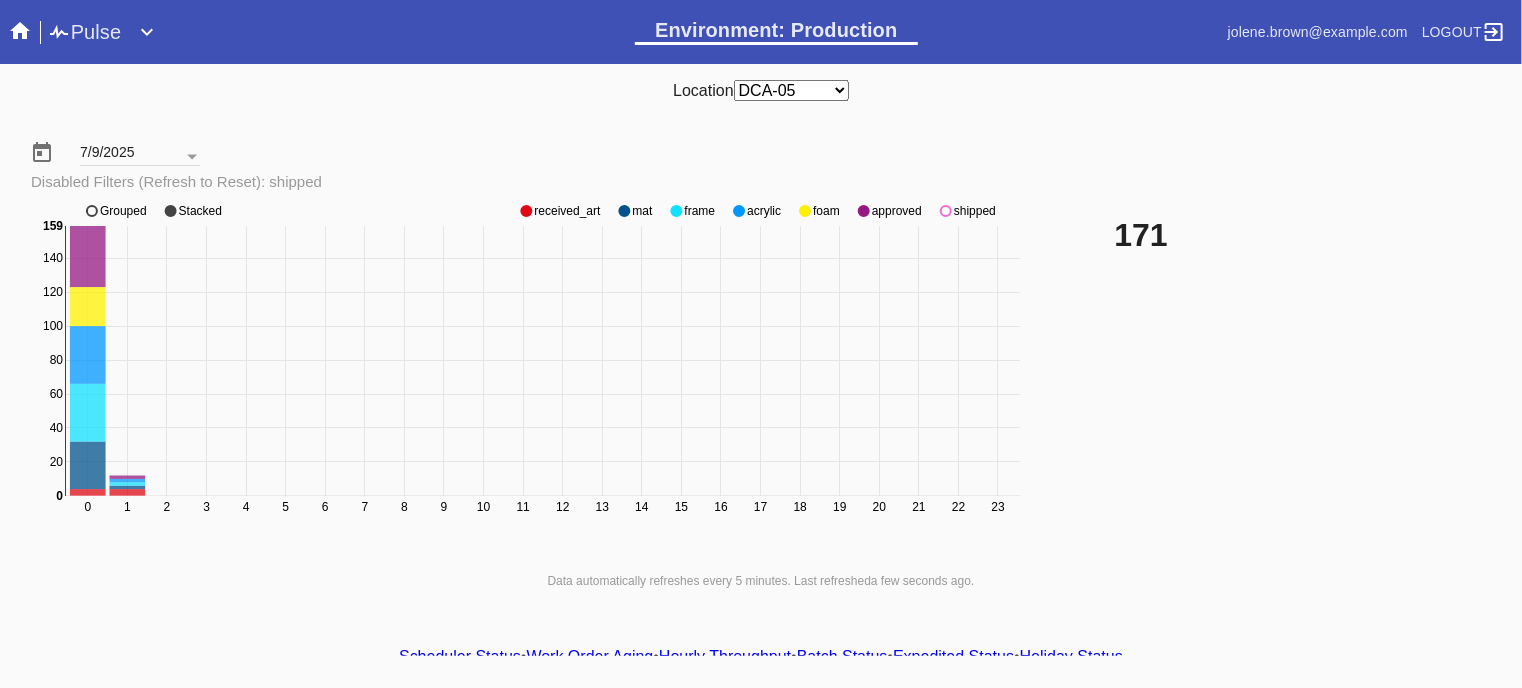 click on "shipped" at bounding box center (567, 211) 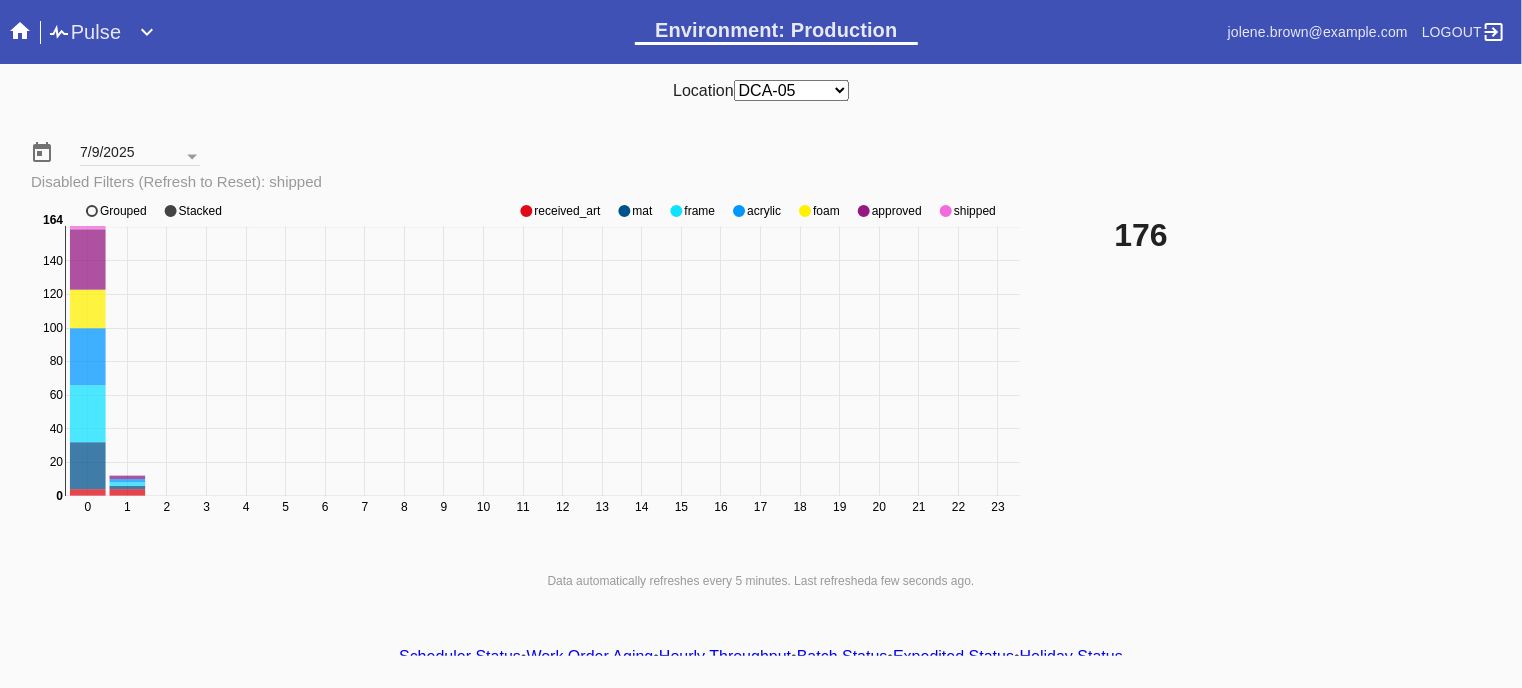 click on "shipped" at bounding box center [567, 211] 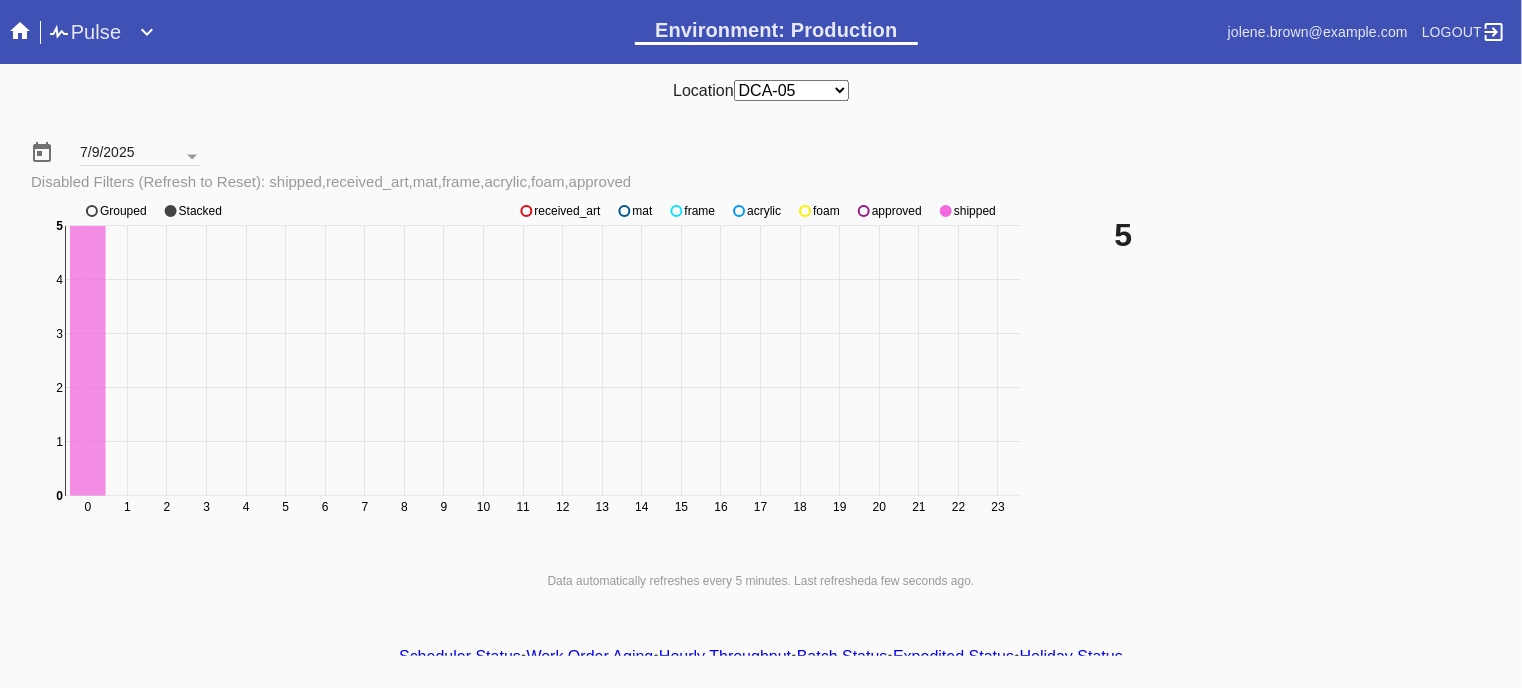 click on "approved" at bounding box center [567, 211] 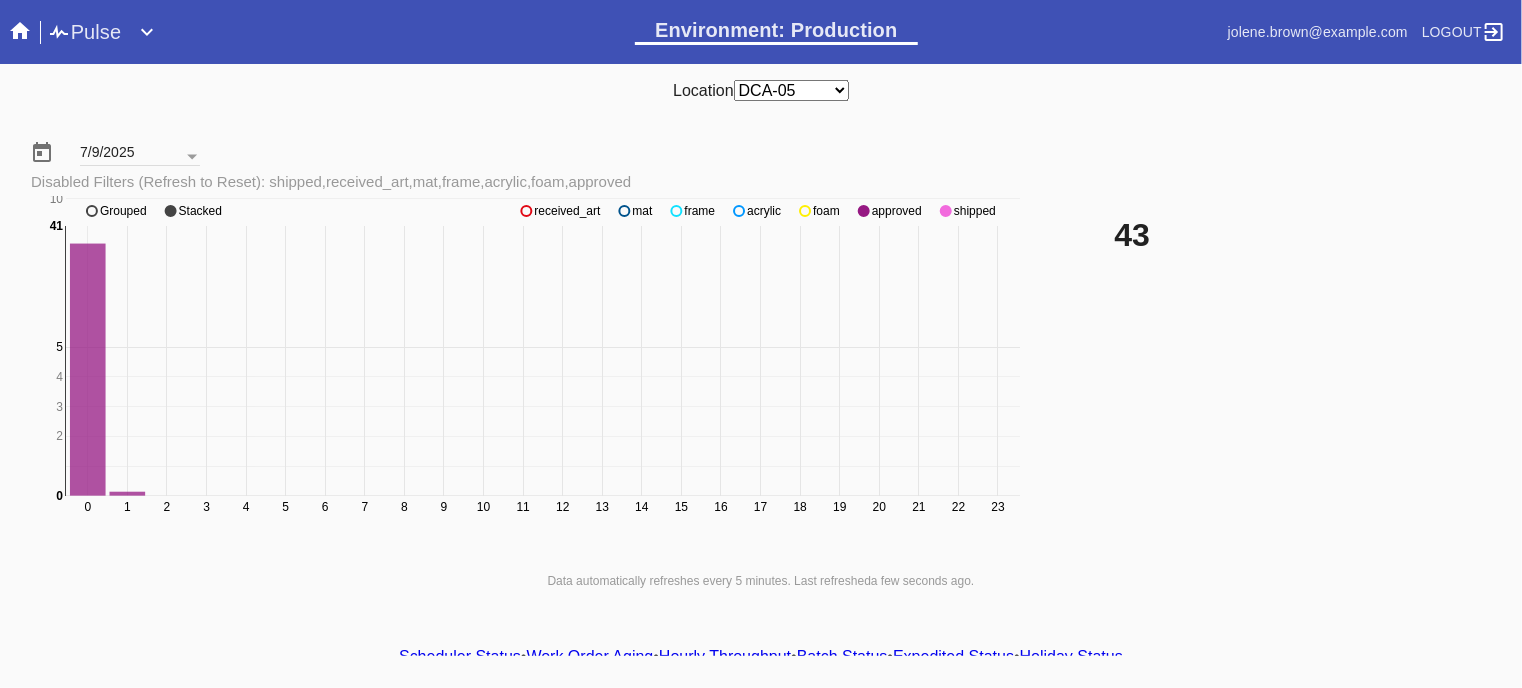 click on "approved" at bounding box center [567, 211] 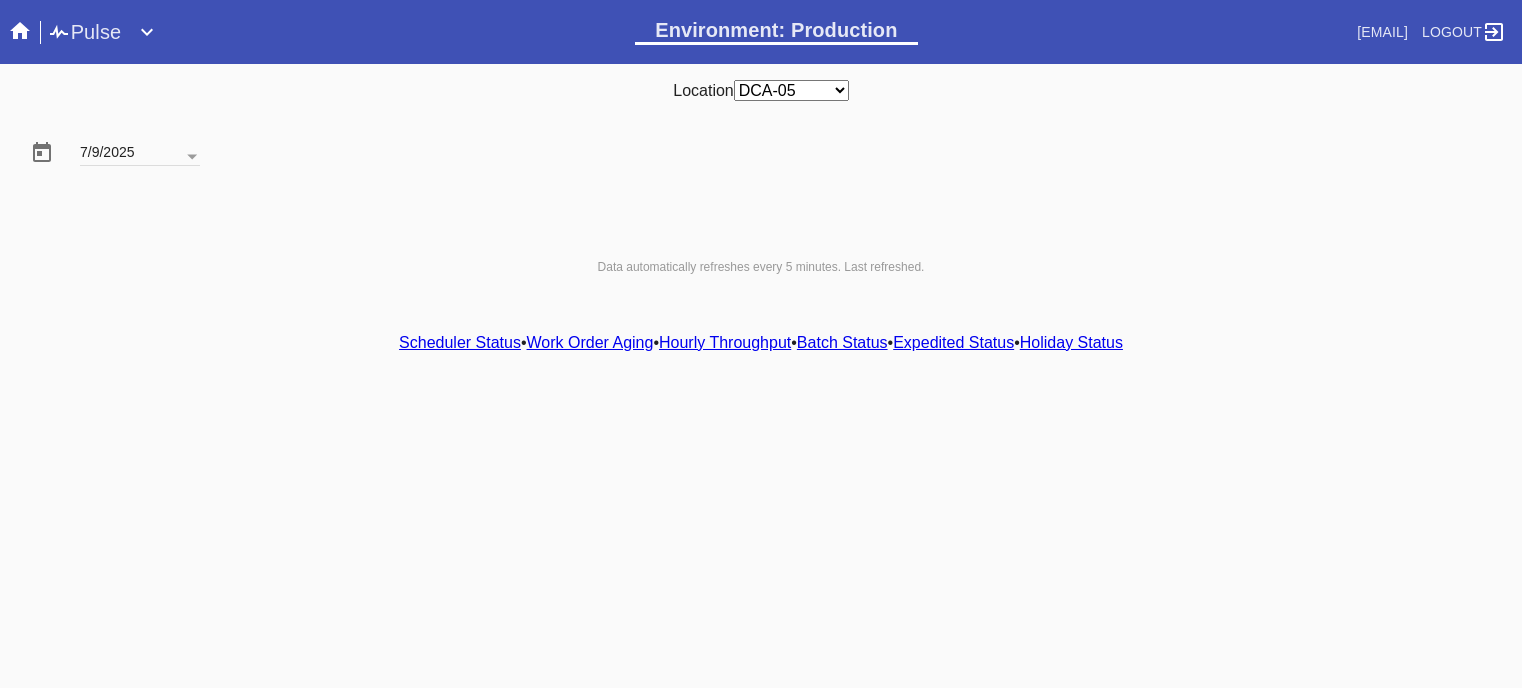 scroll, scrollTop: 0, scrollLeft: 0, axis: both 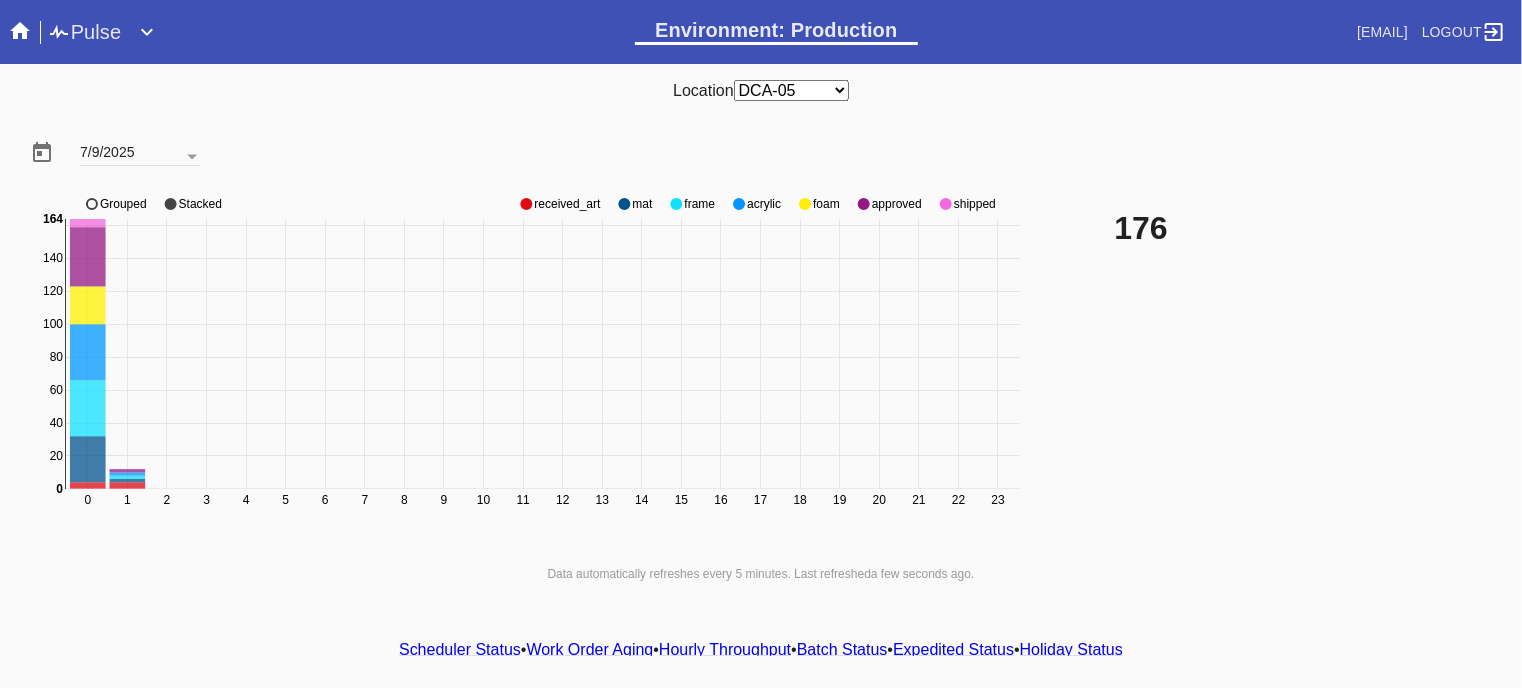 click on "approved" at bounding box center (567, 204) 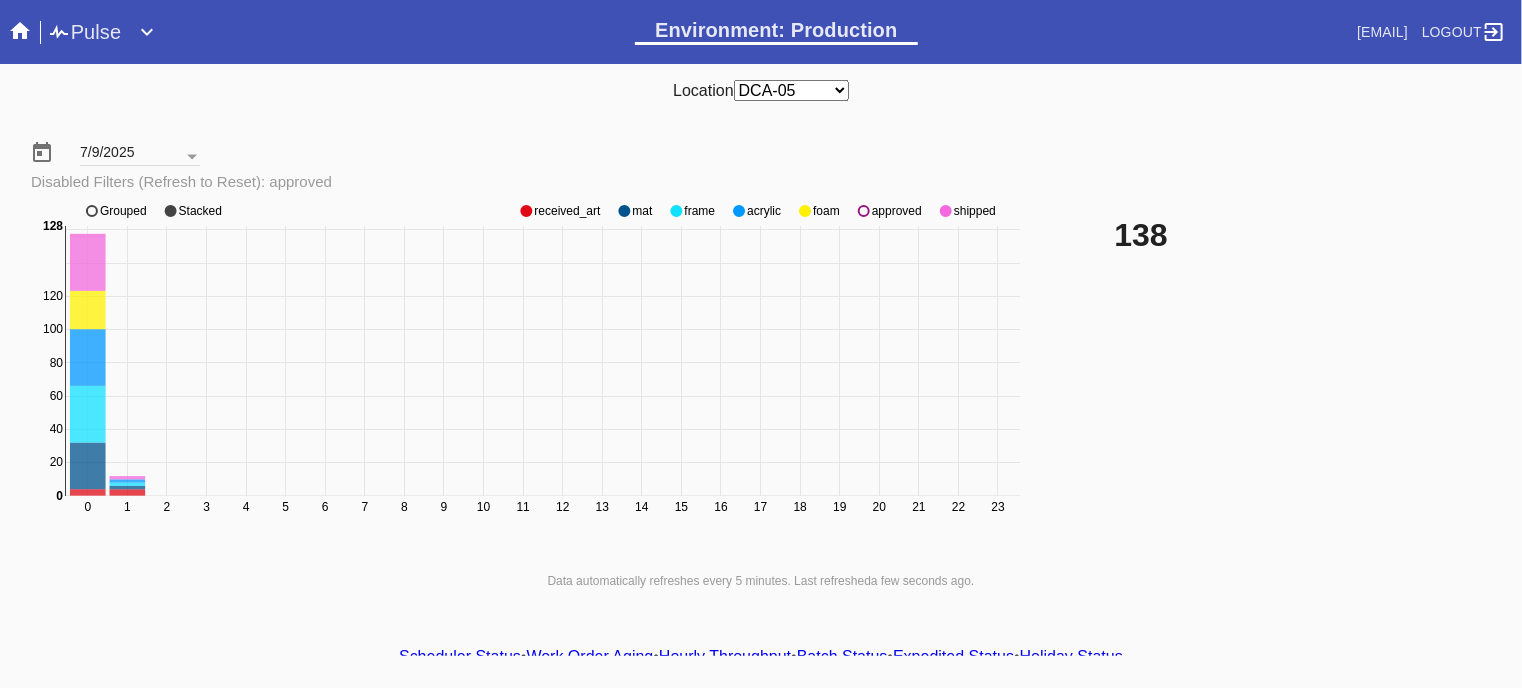 click on "approved" at bounding box center (567, 211) 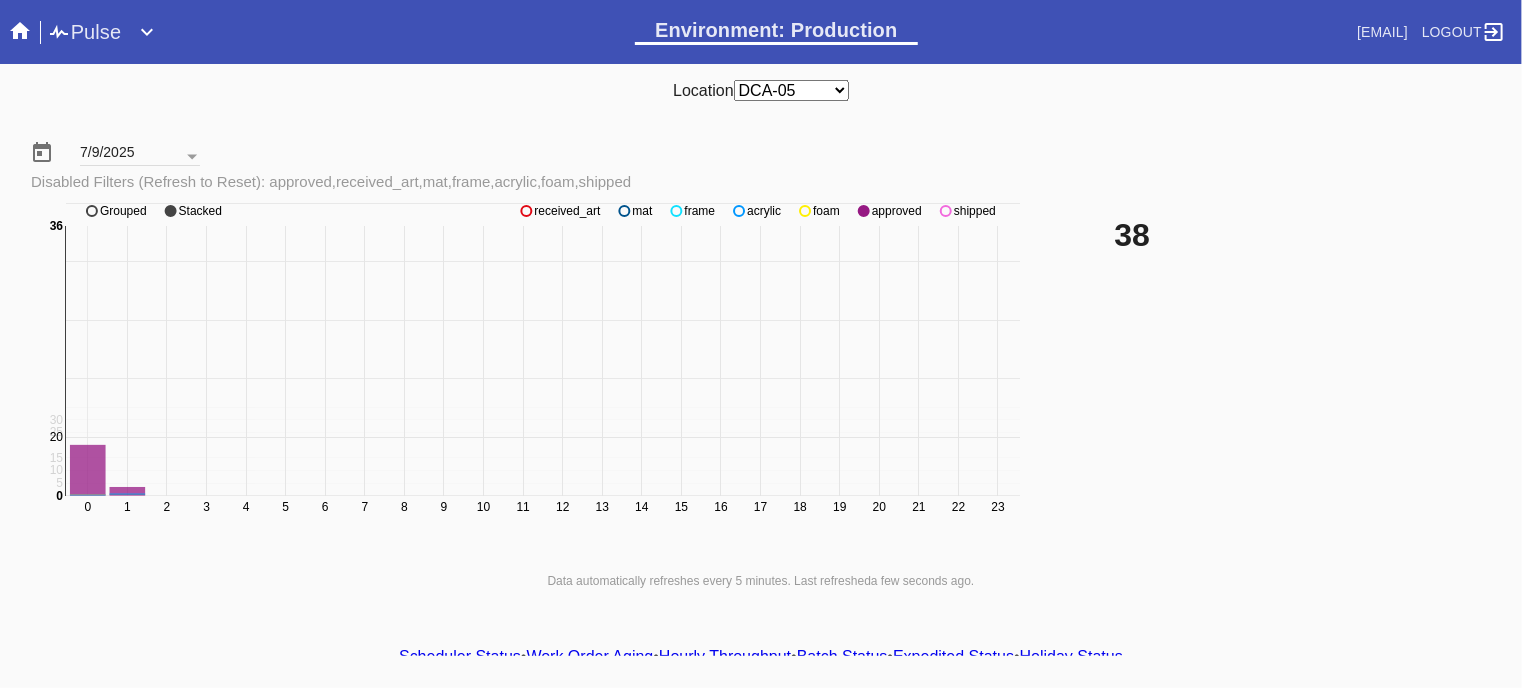 click on "approved" at bounding box center (567, 211) 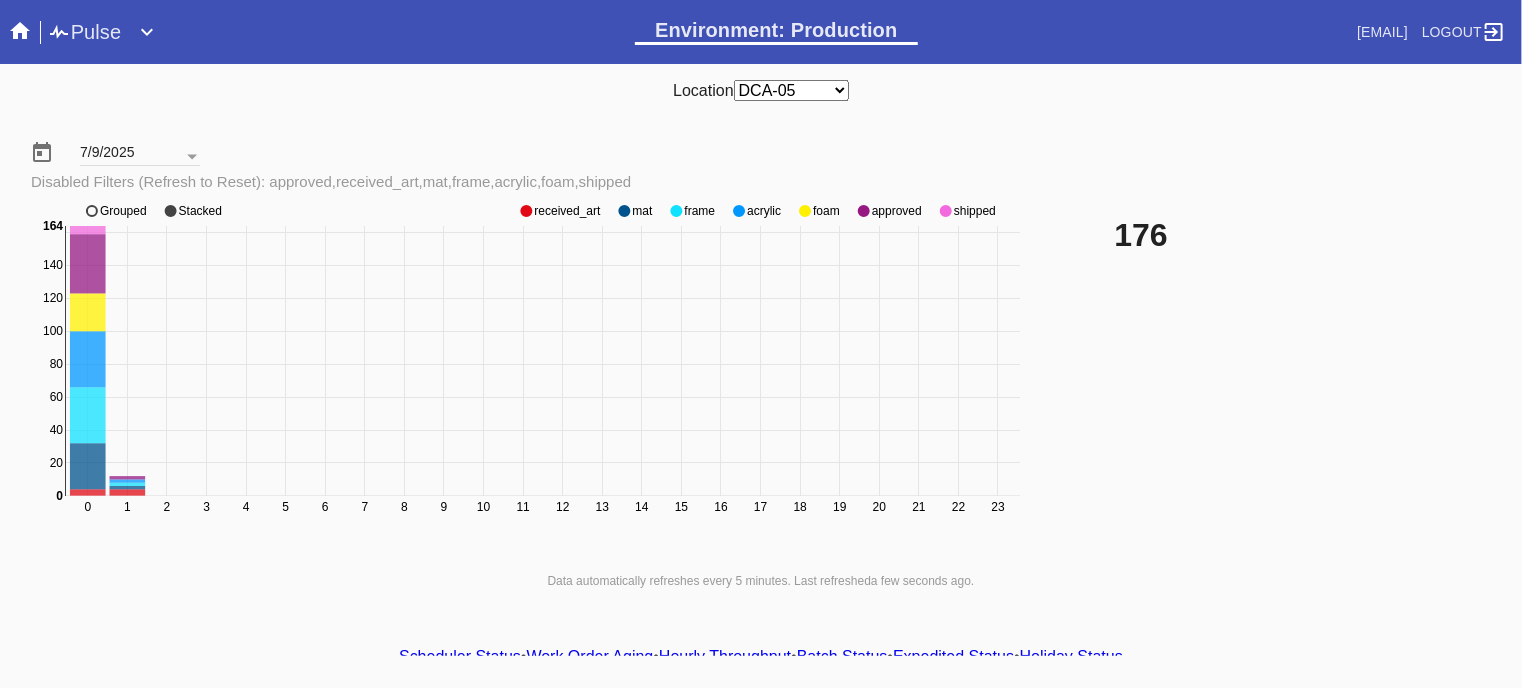 click on "approved" at bounding box center (567, 211) 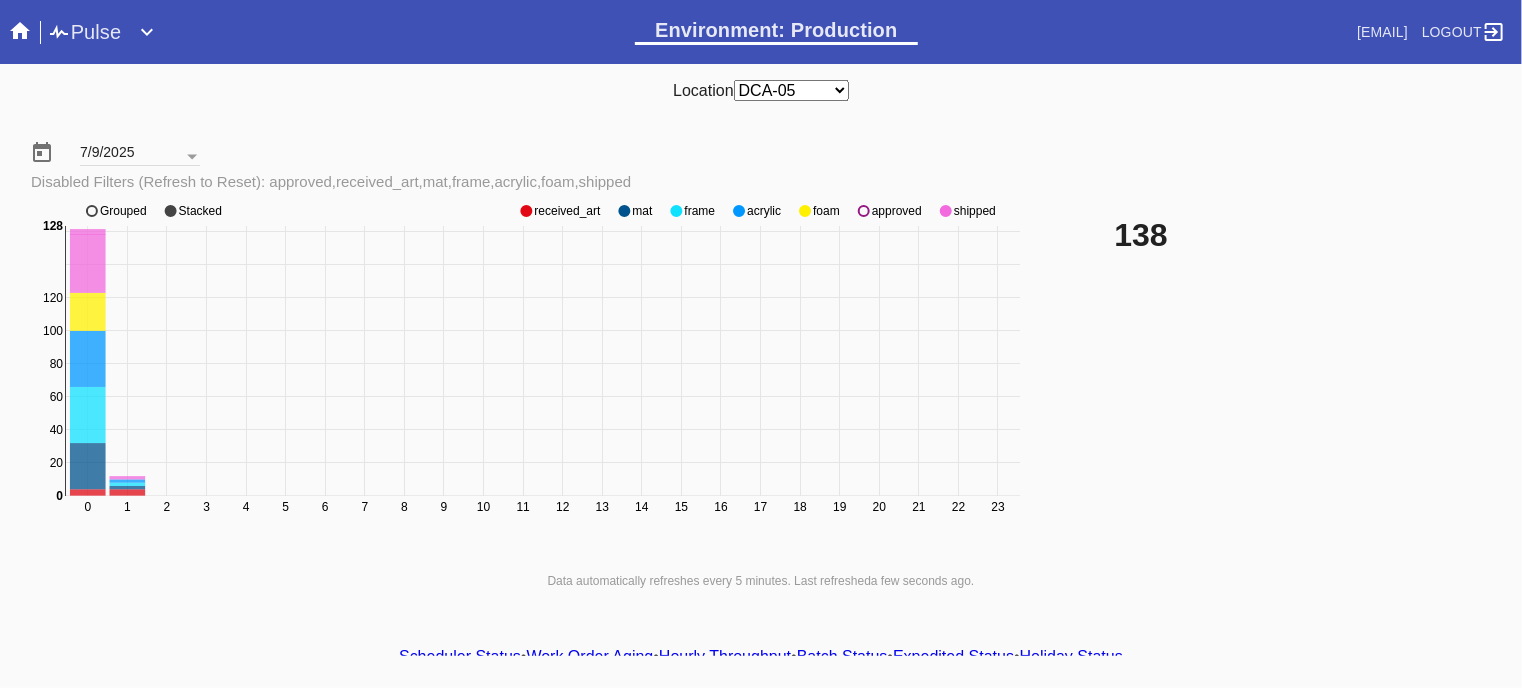 click on "approved" at bounding box center (567, 211) 